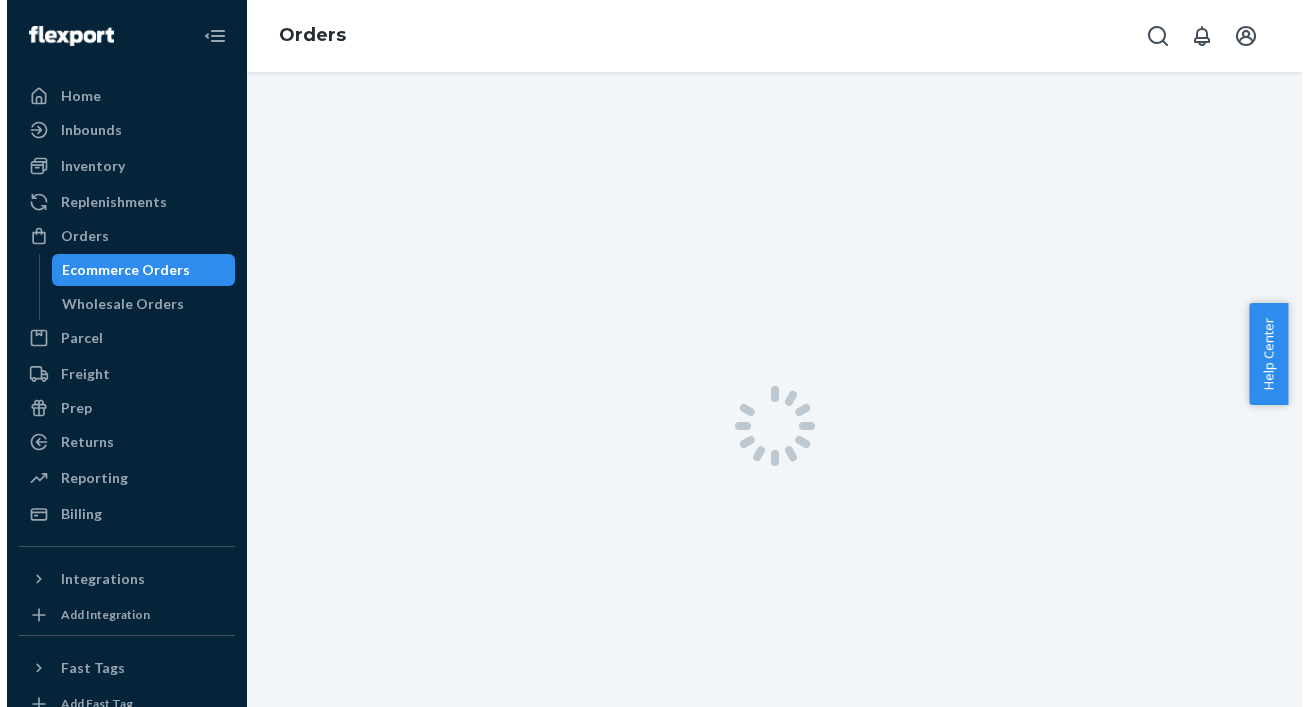 scroll, scrollTop: 0, scrollLeft: 0, axis: both 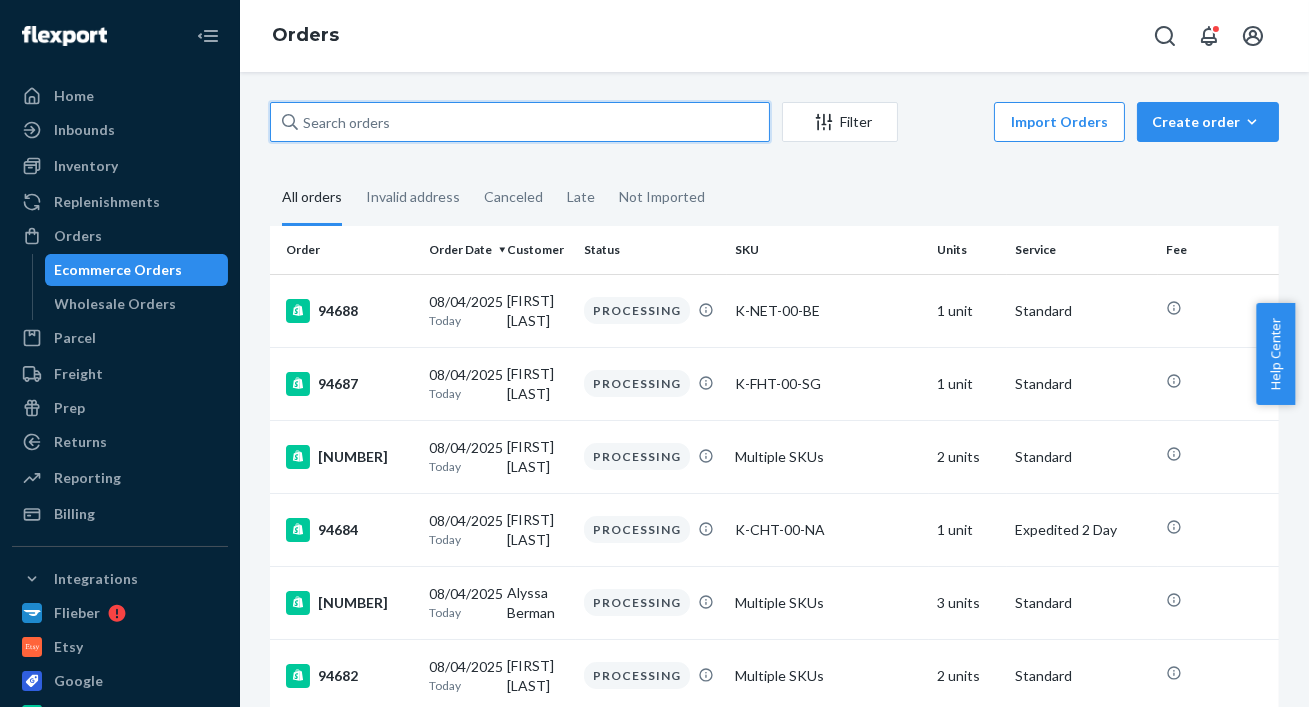 click at bounding box center [520, 122] 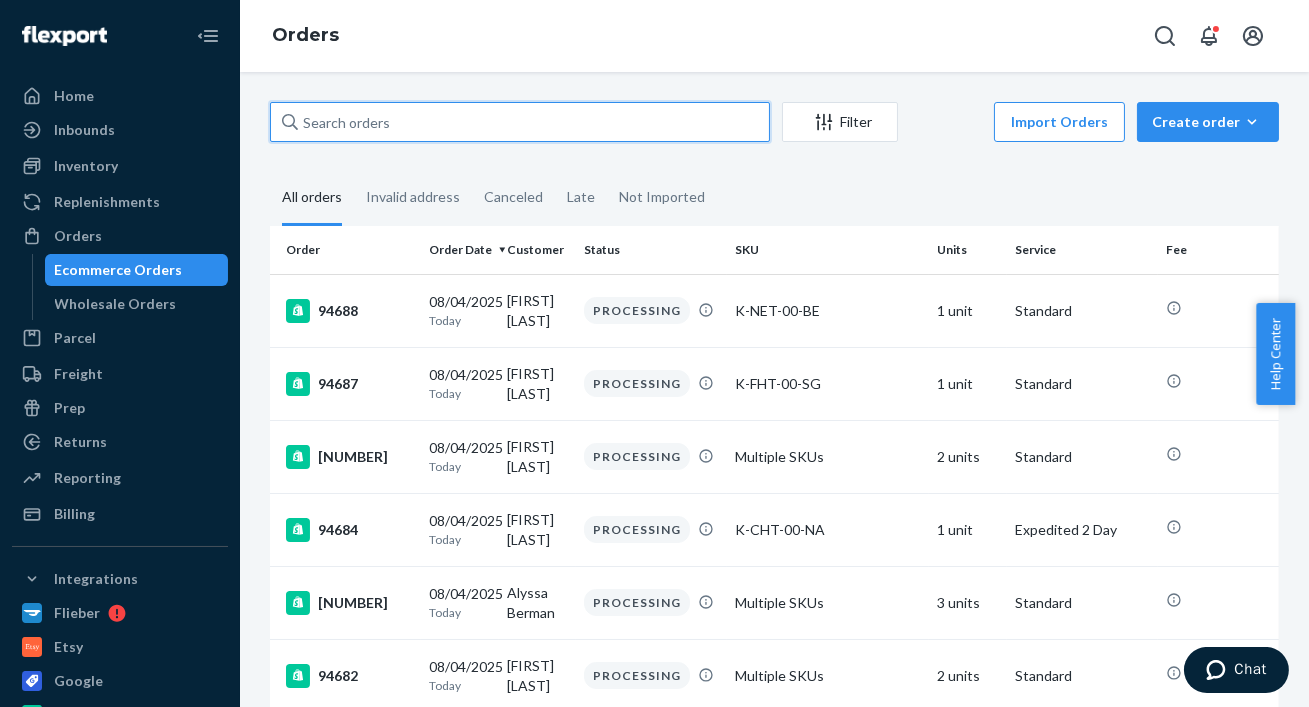 paste on "[FIRST] [LAST]" 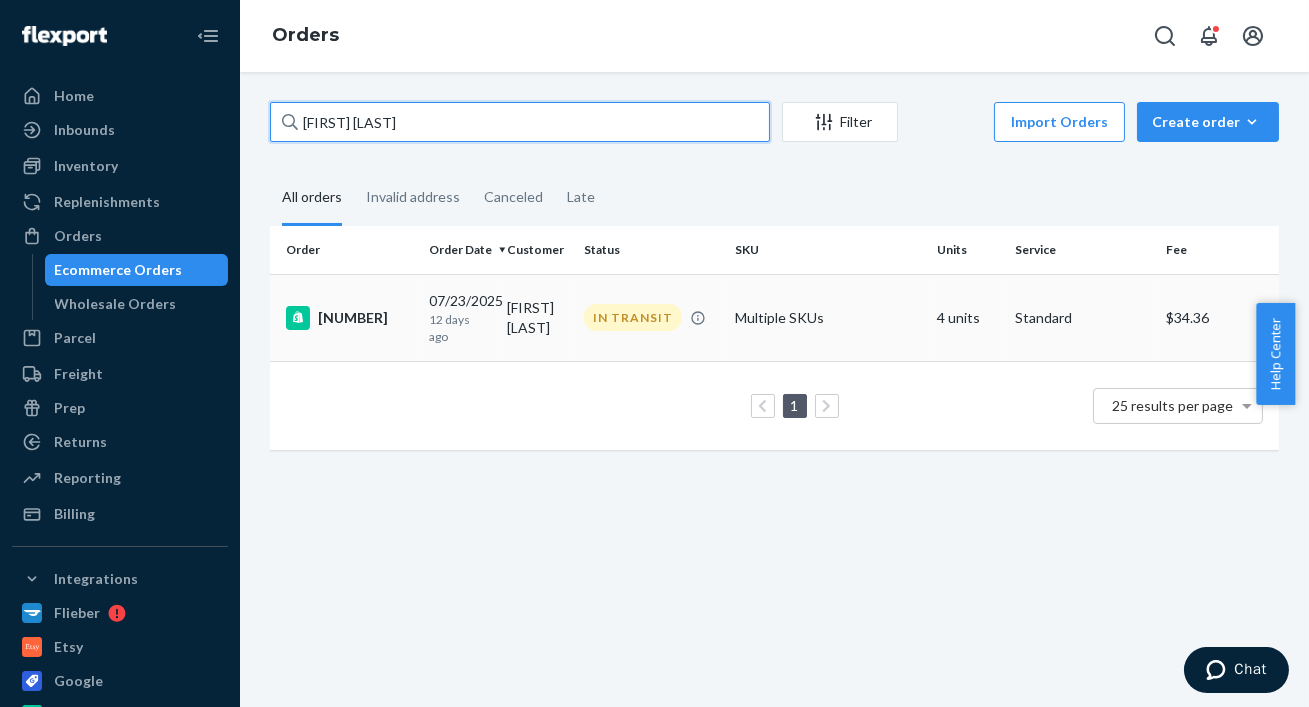 type on "[FIRST] [LAST]" 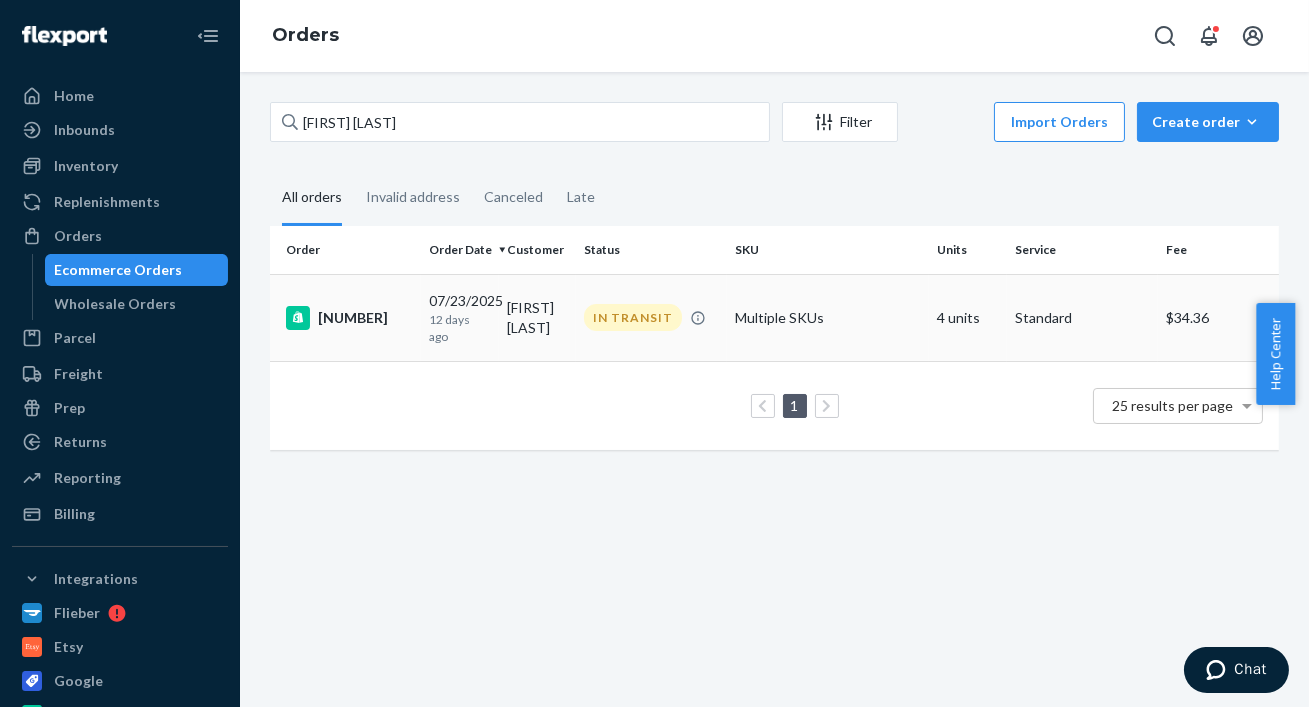 click on "12 days ago" at bounding box center [459, 328] 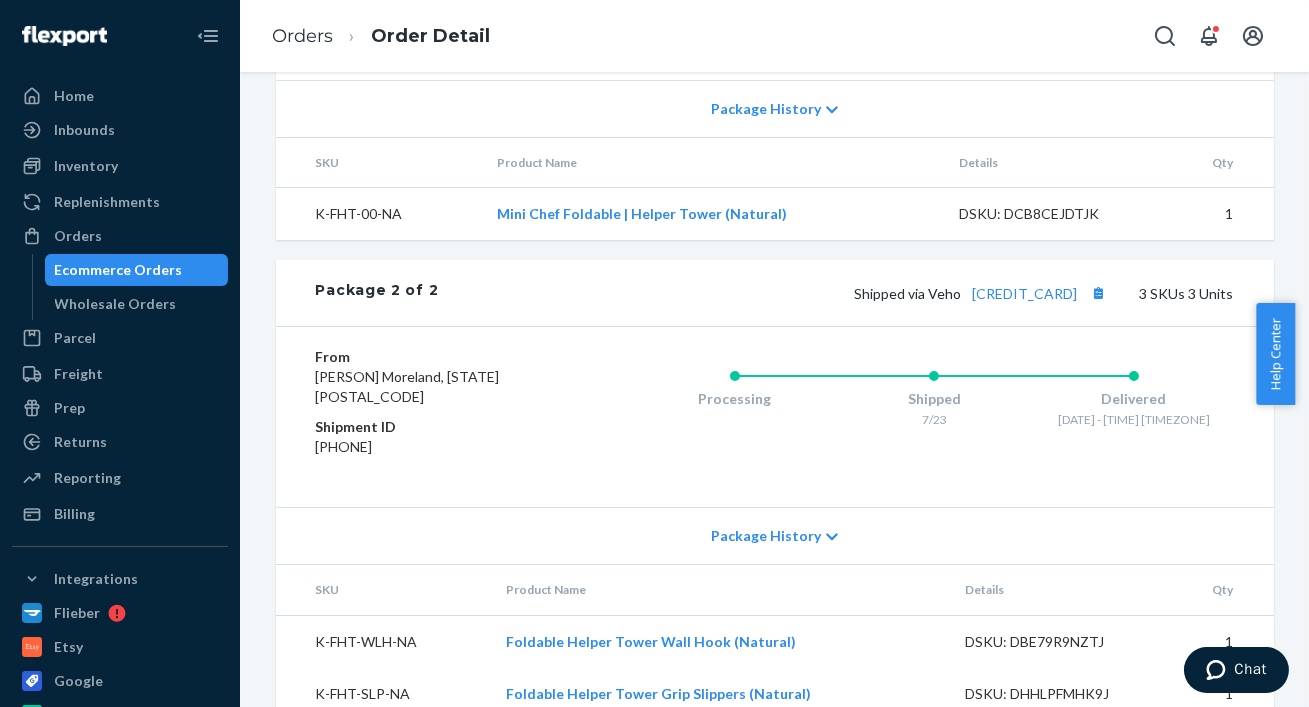 scroll, scrollTop: 1095, scrollLeft: 0, axis: vertical 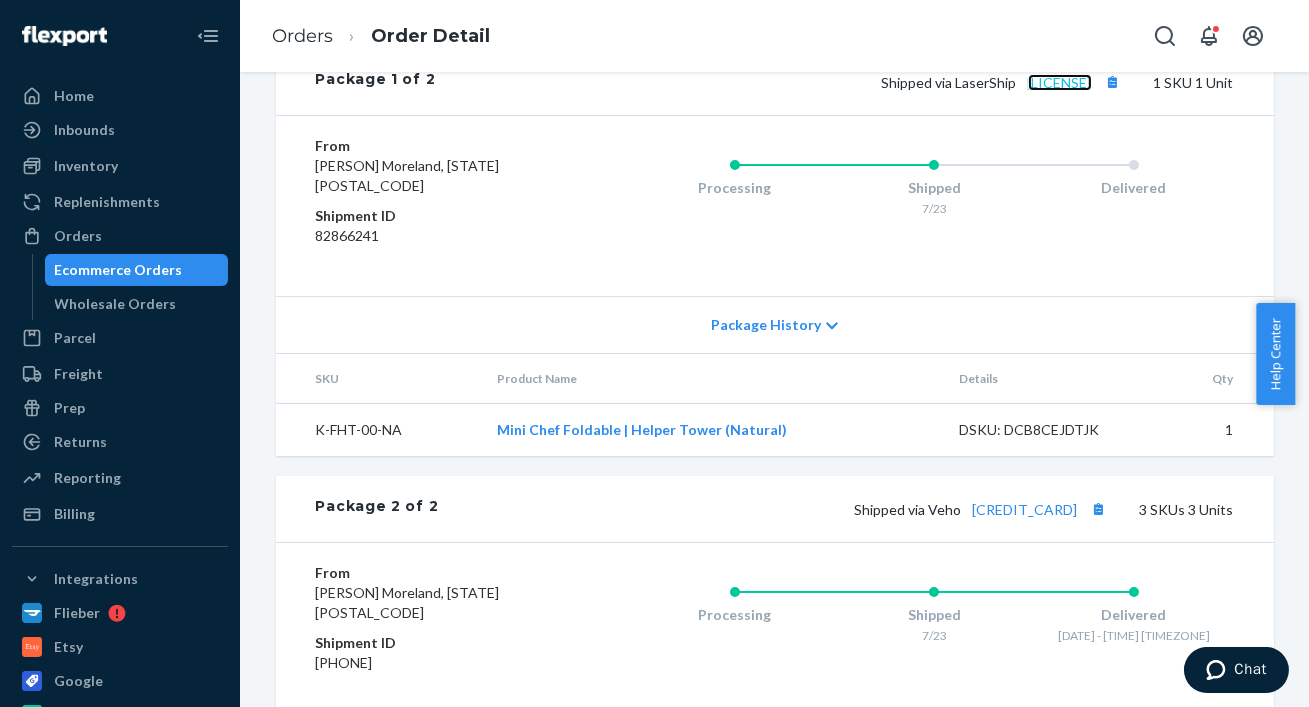 click on "[LICENSE]" at bounding box center (1060, 82) 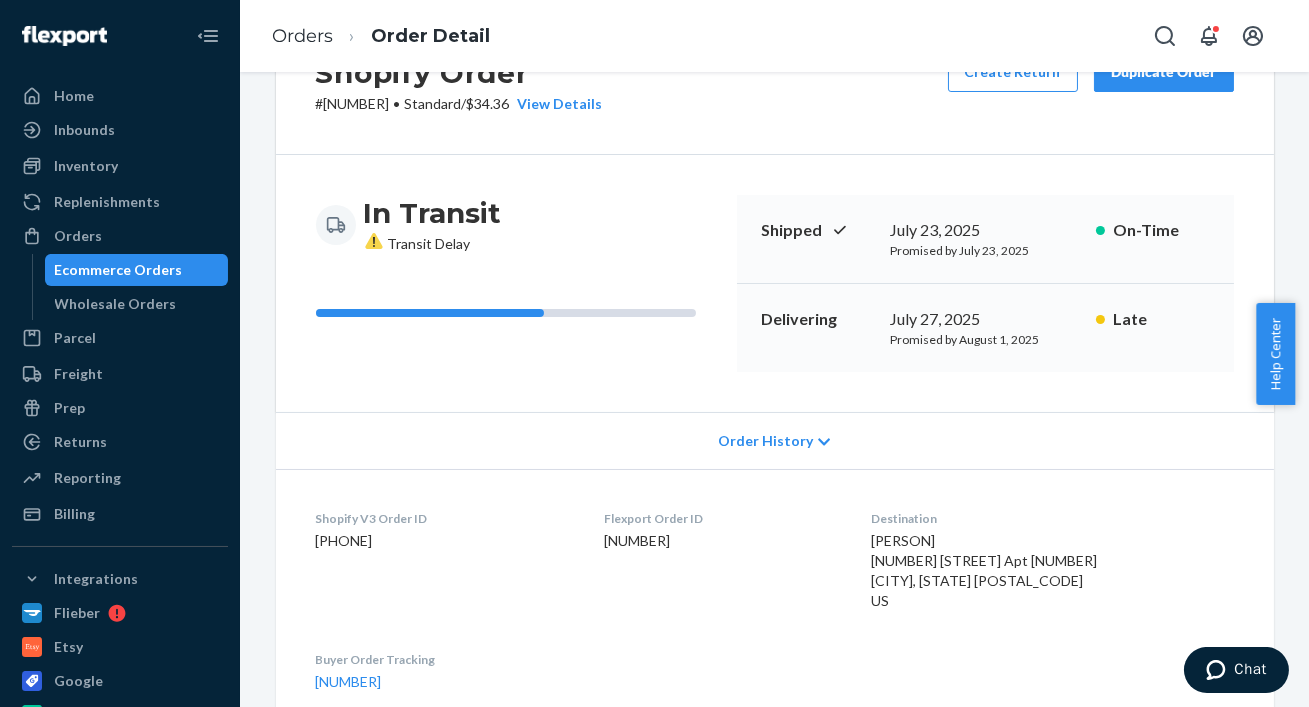 scroll, scrollTop: 0, scrollLeft: 0, axis: both 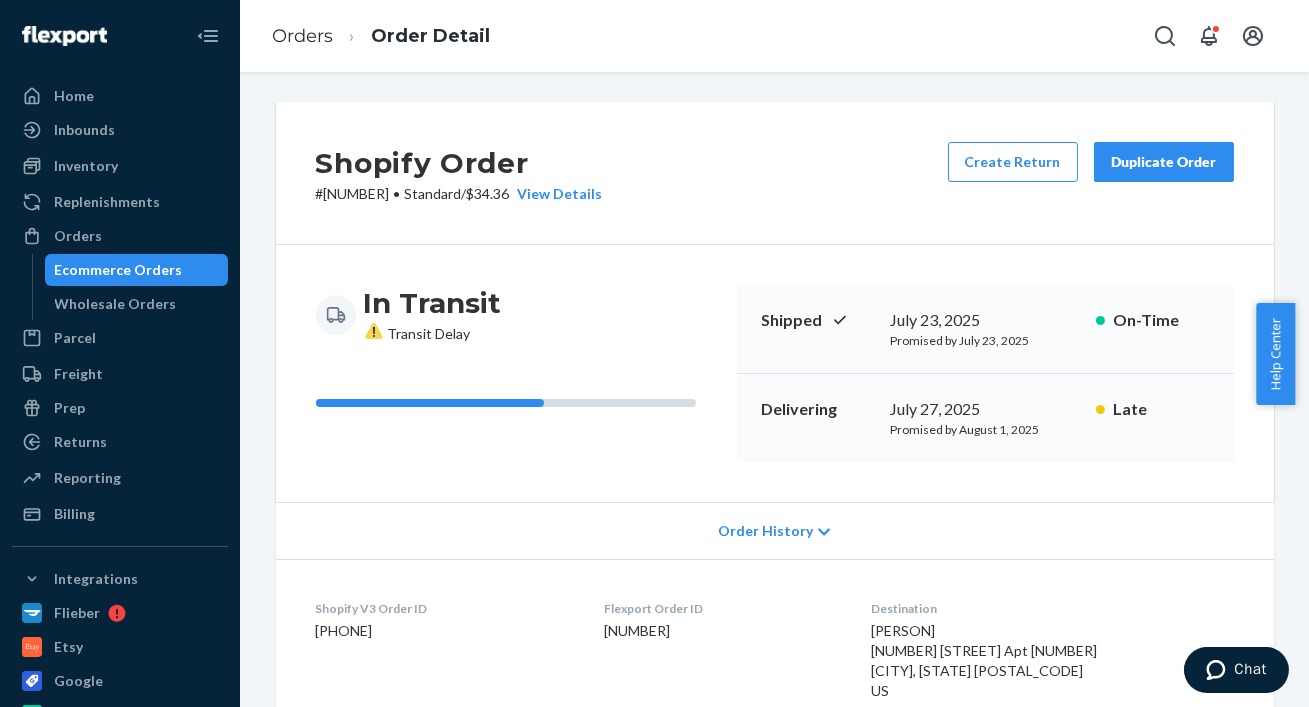 drag, startPoint x: 732, startPoint y: 628, endPoint x: 675, endPoint y: 607, distance: 60.74537 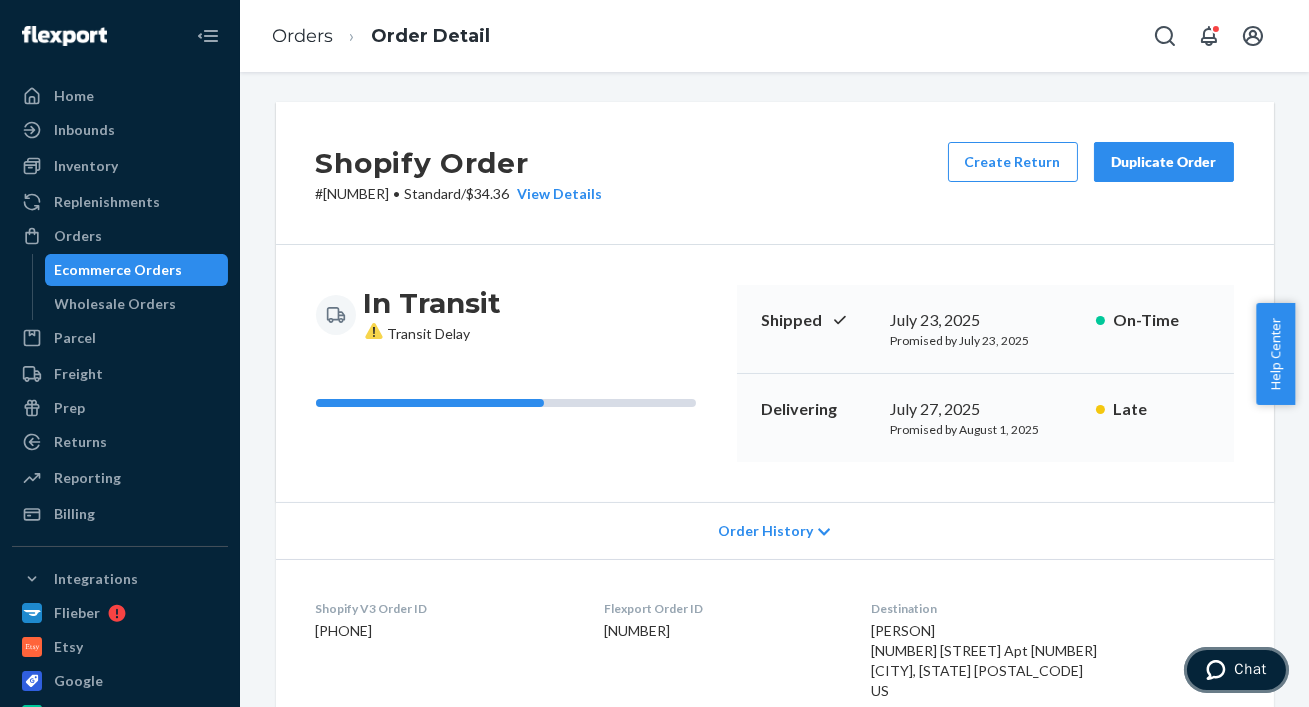 click 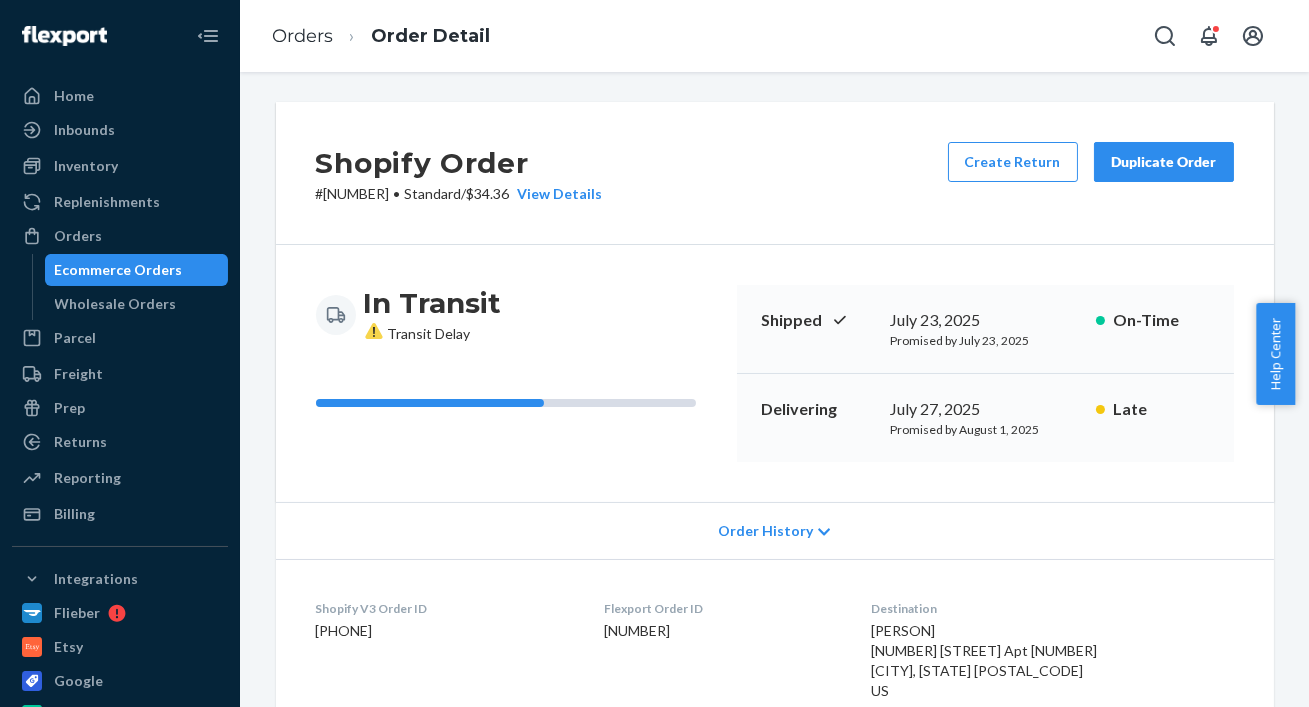 scroll, scrollTop: 0, scrollLeft: 0, axis: both 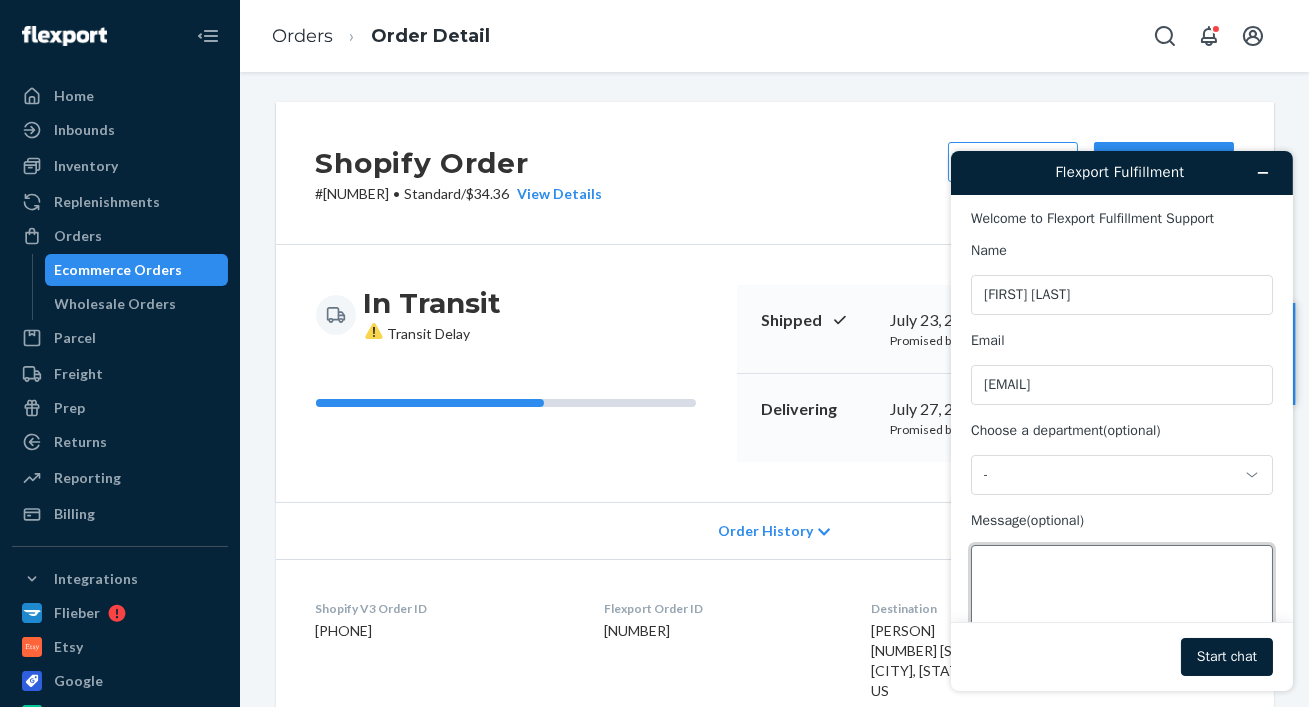 click on "Message  (optional)" at bounding box center [1121, 600] 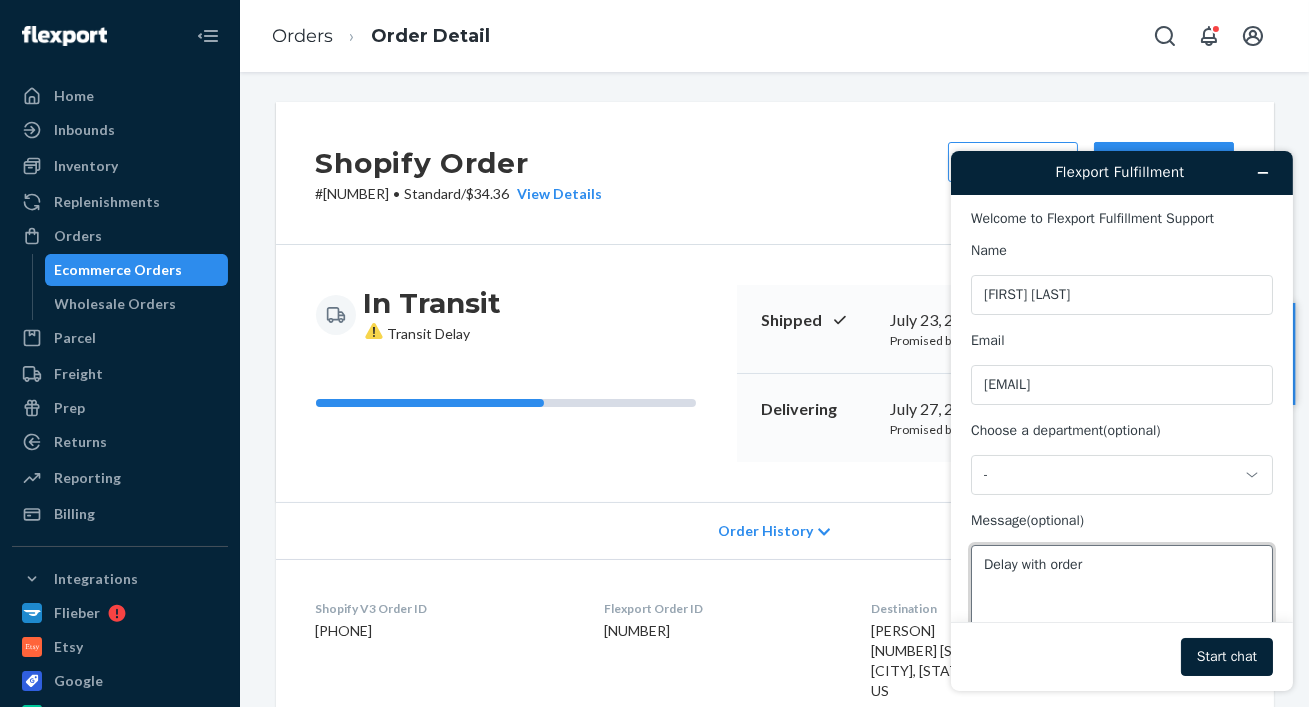 paste on "Flexport Order ID
[NUMBER]" 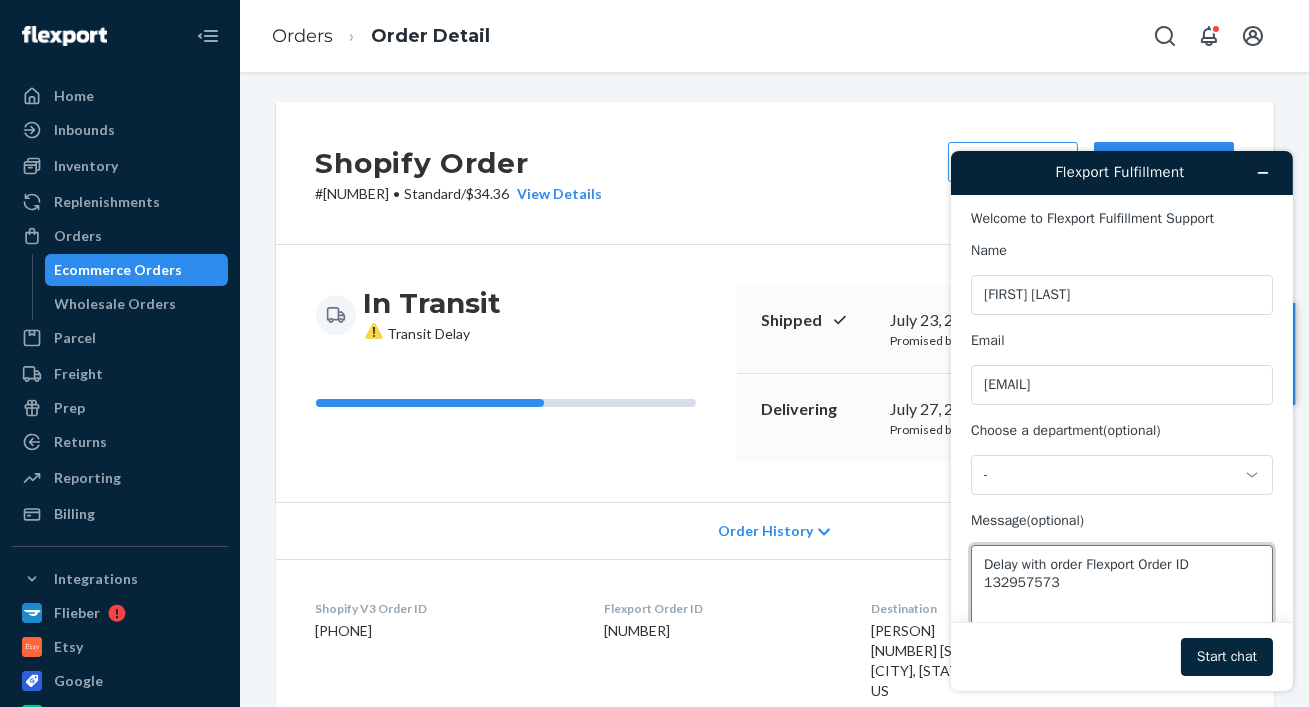 type on "Delay with order Flexport Order ID
132957573" 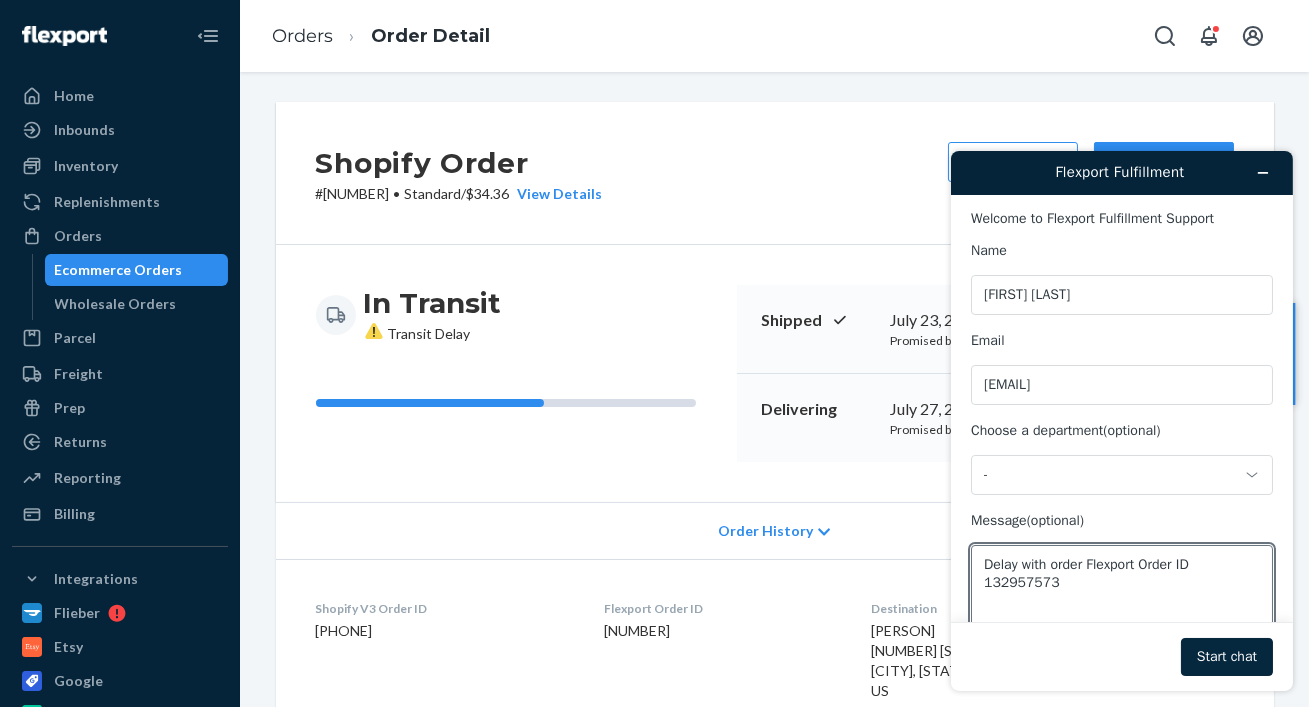click on "Start chat" at bounding box center [1226, 656] 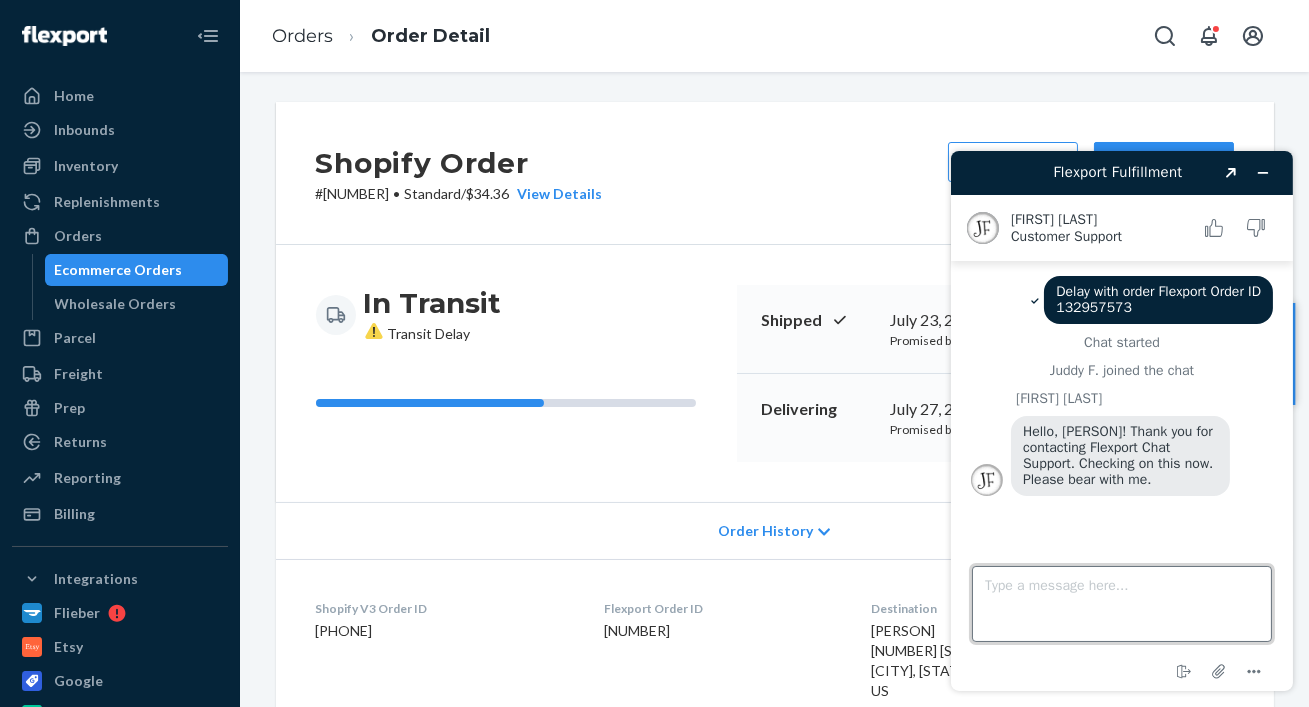 click on "Type a message here..." at bounding box center (1121, 603) 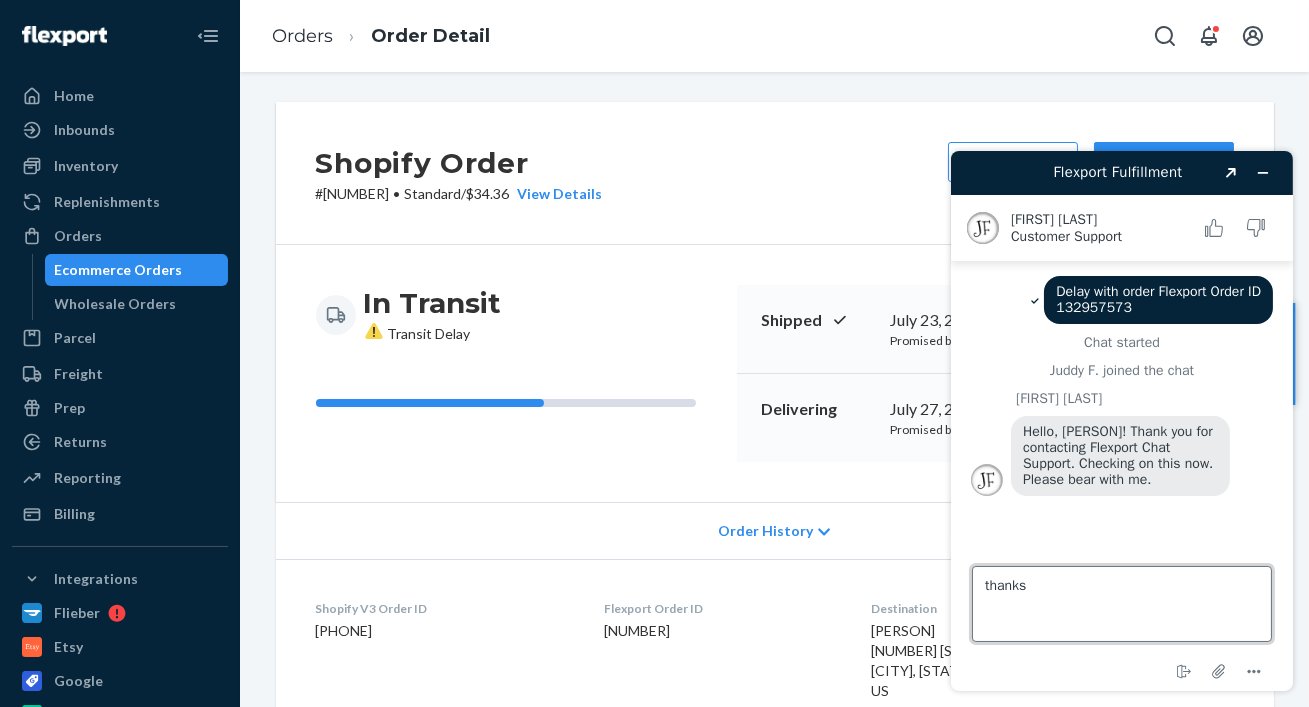 type on "thanks!" 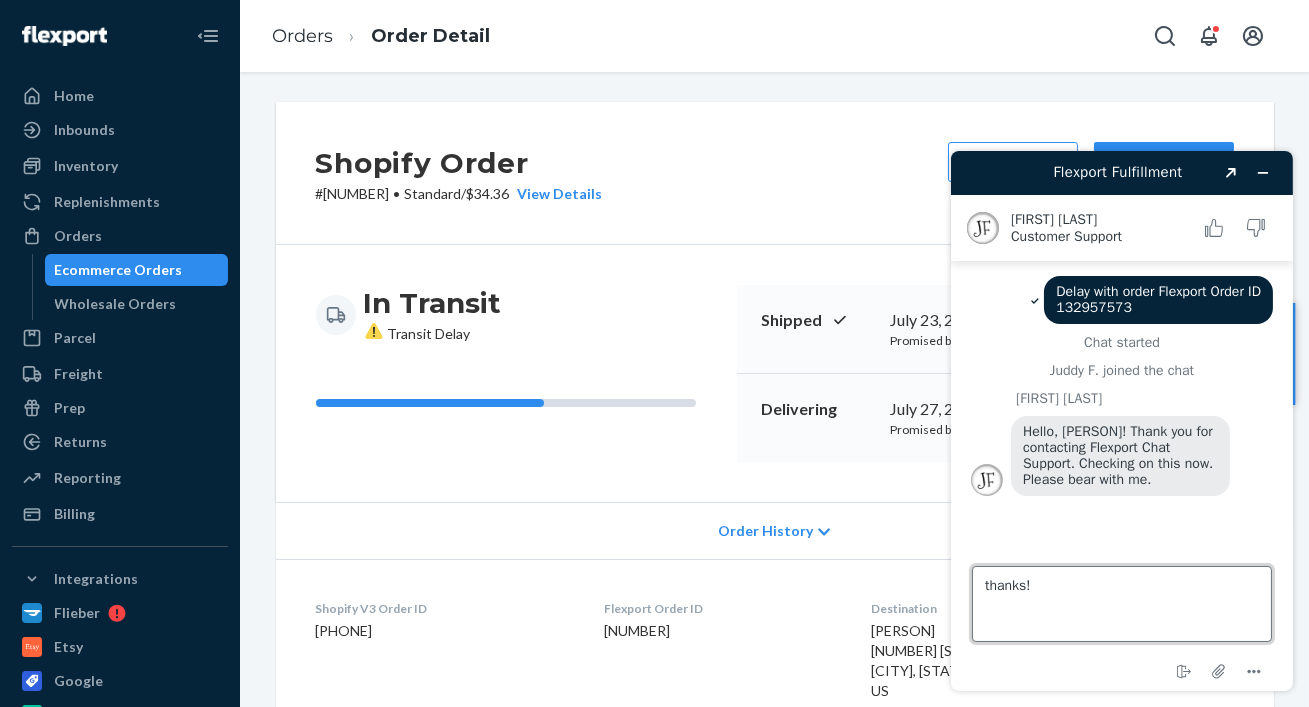 type 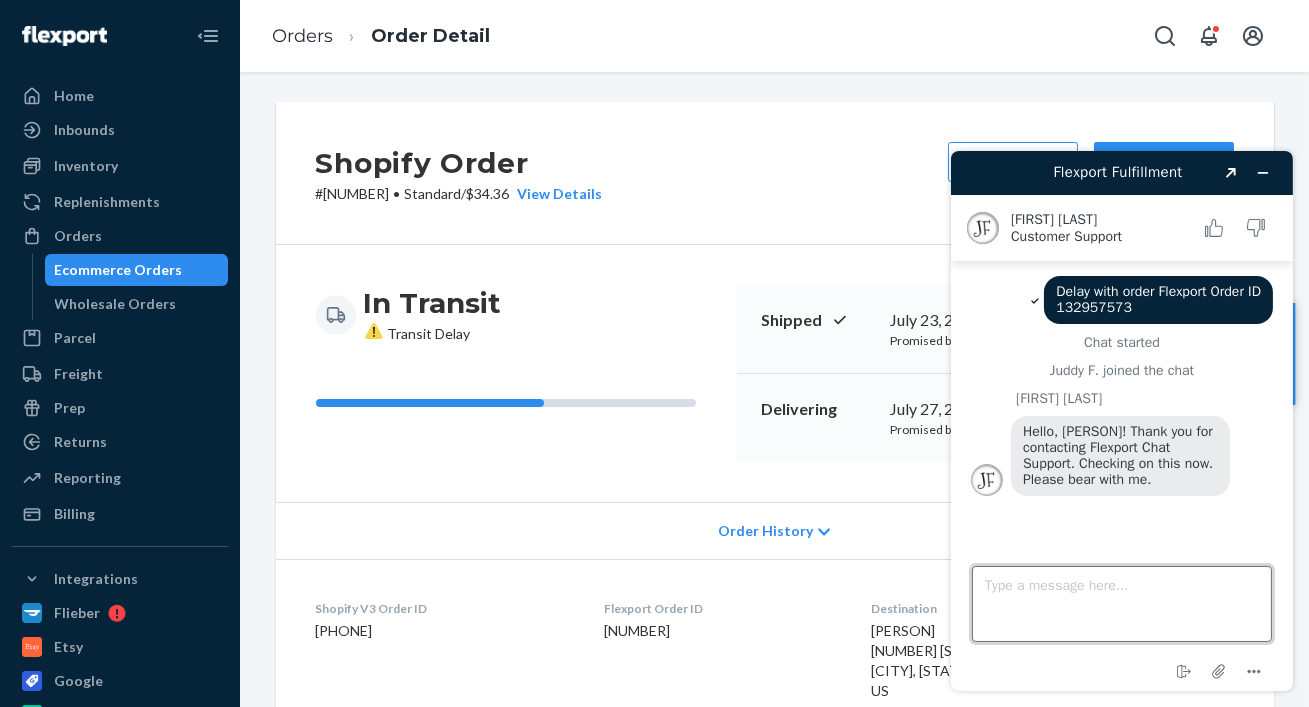 scroll, scrollTop: 0, scrollLeft: 0, axis: both 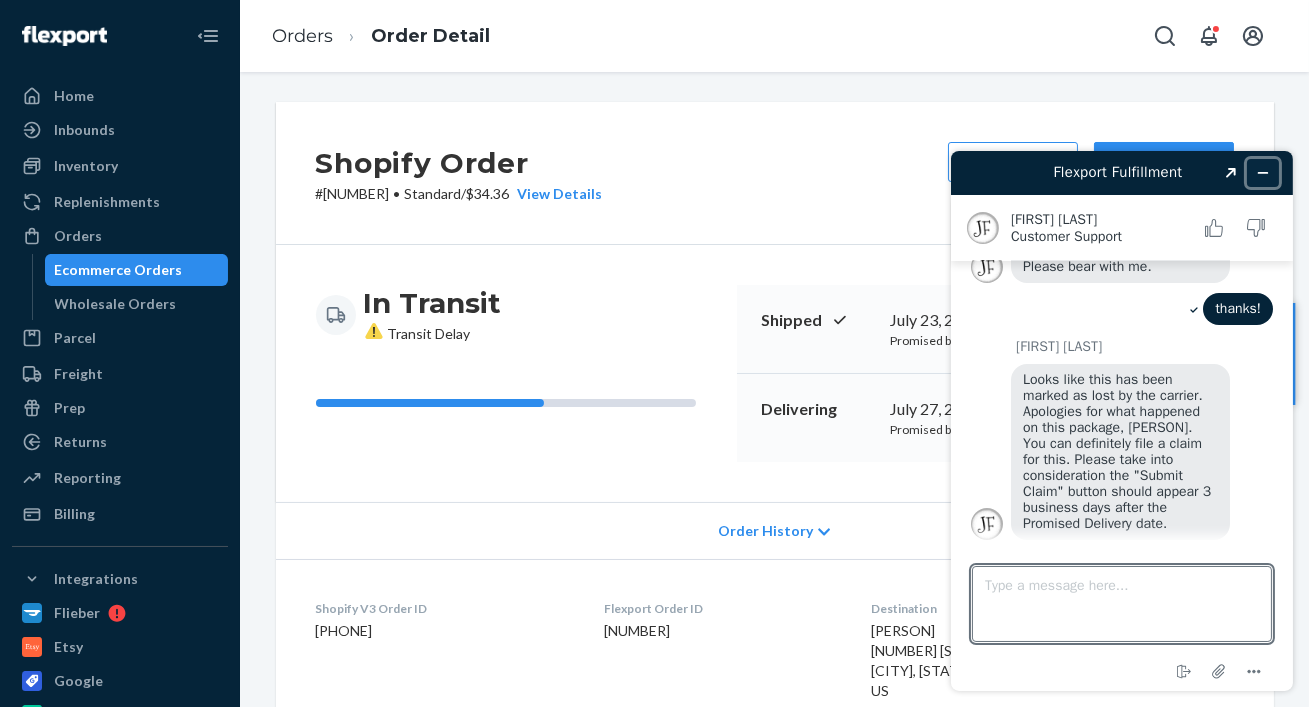 click 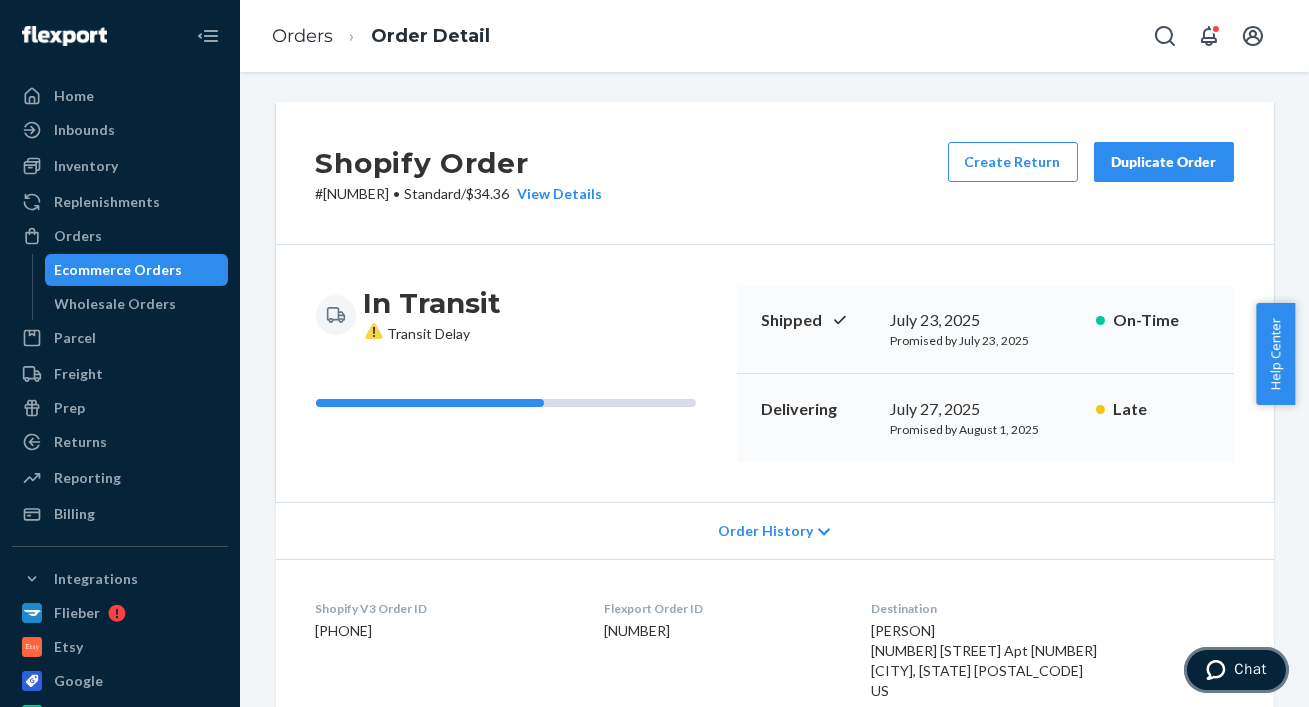 click 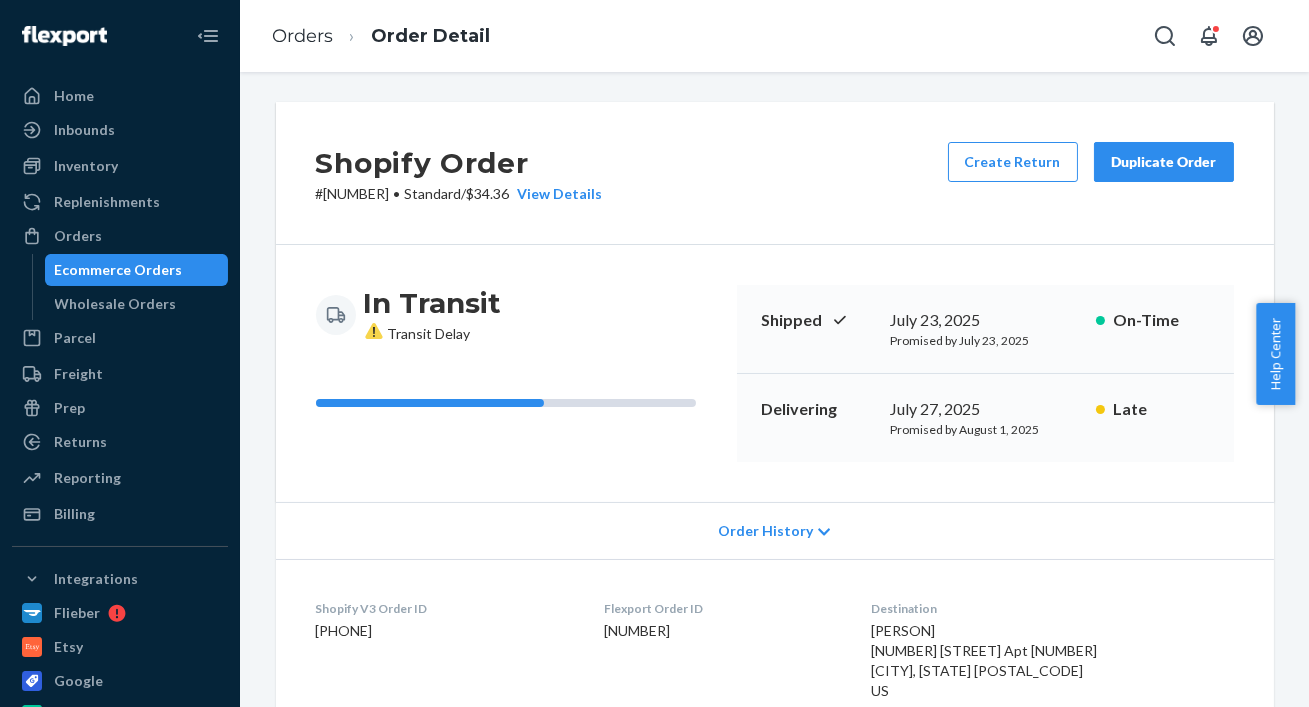 scroll, scrollTop: 0, scrollLeft: 0, axis: both 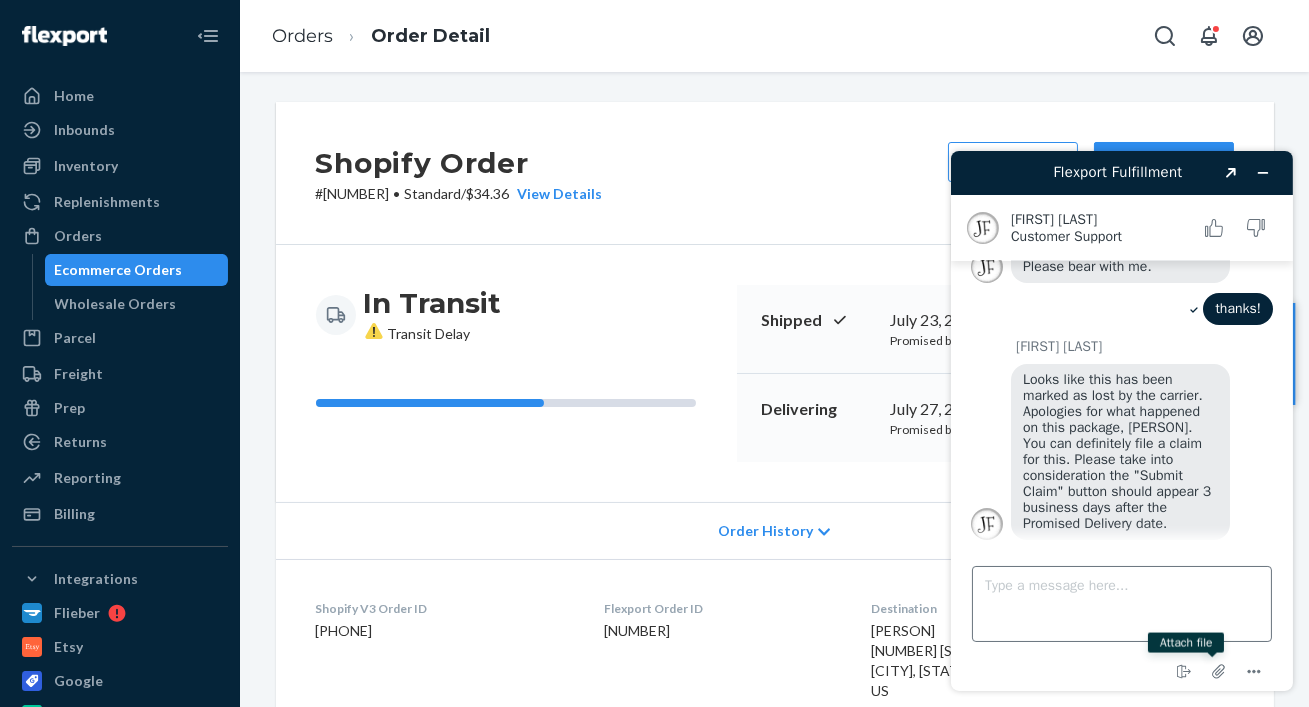click on "Type a message here..." at bounding box center [1121, 603] 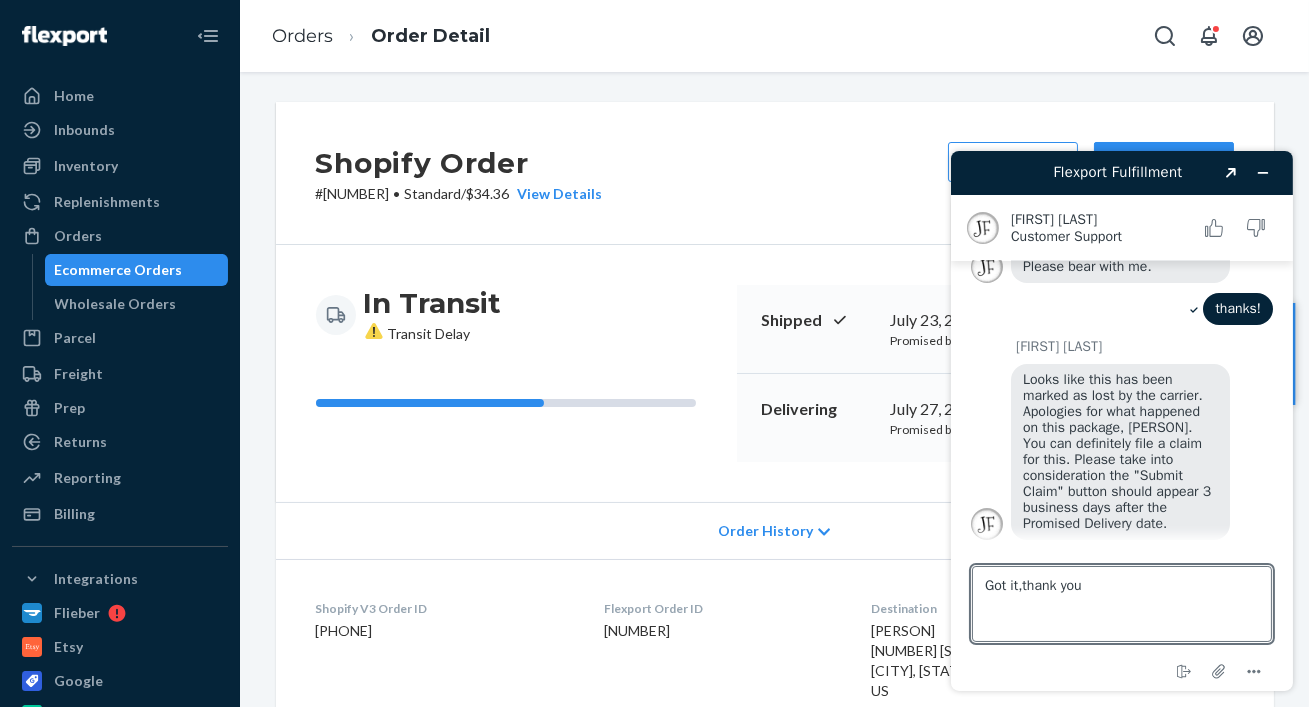 type on "Got it,thank you!" 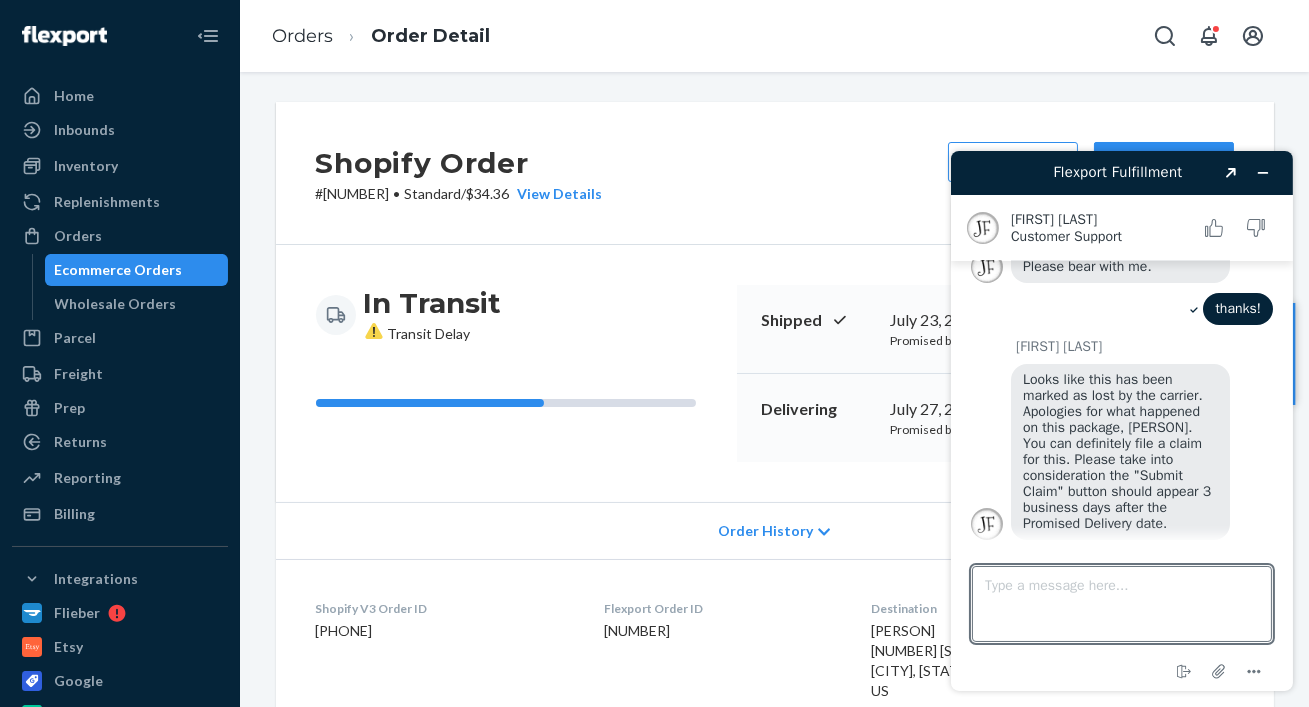 scroll, scrollTop: 255, scrollLeft: 0, axis: vertical 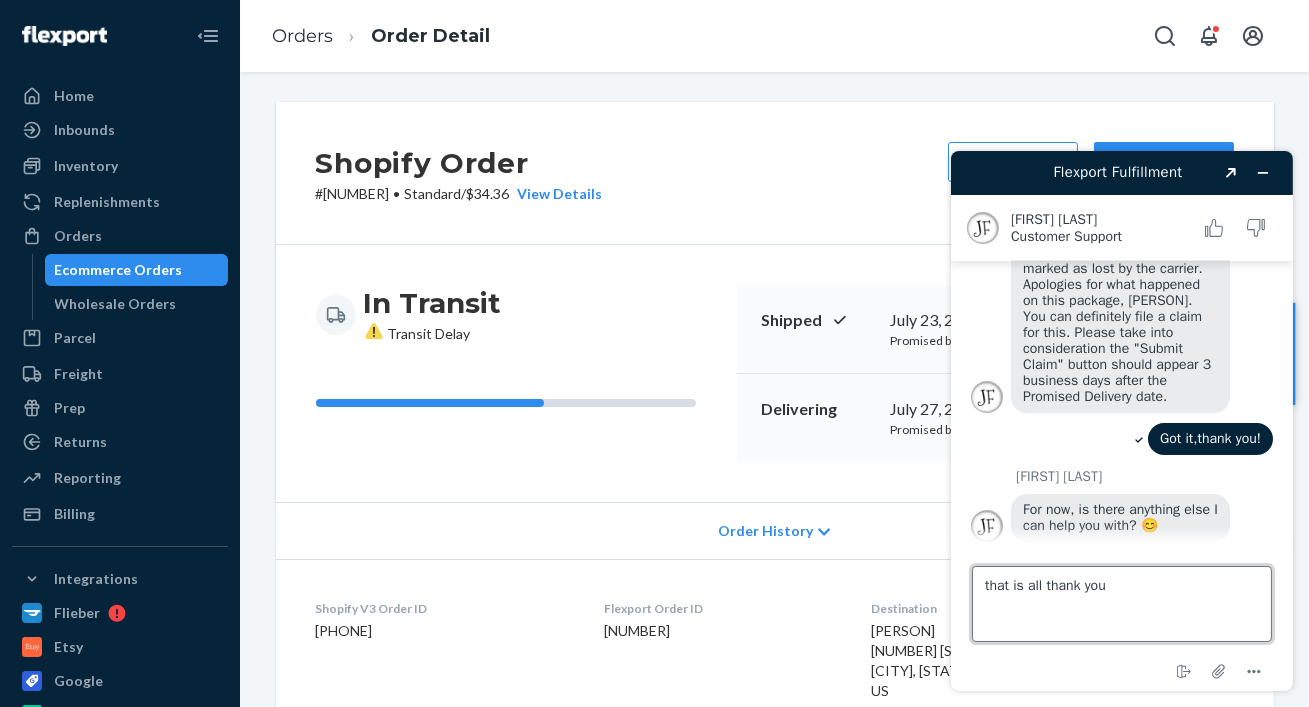 type on "that is all thank you!" 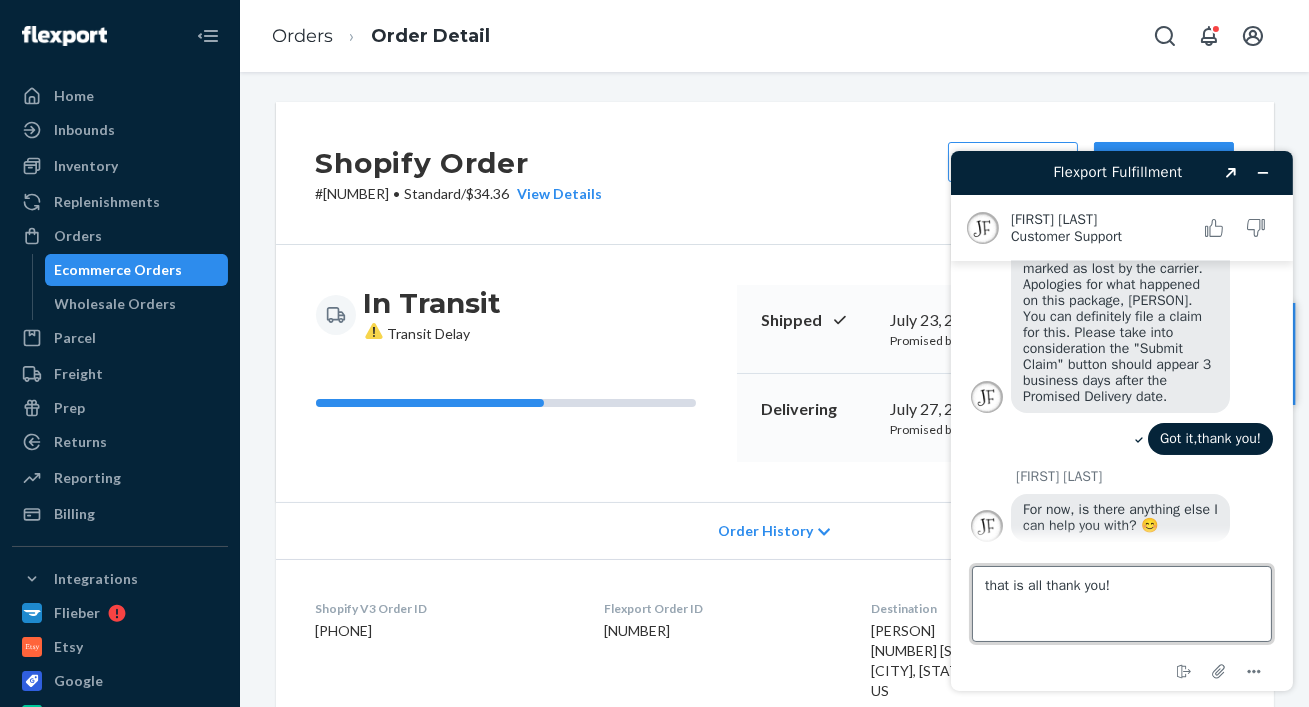 type 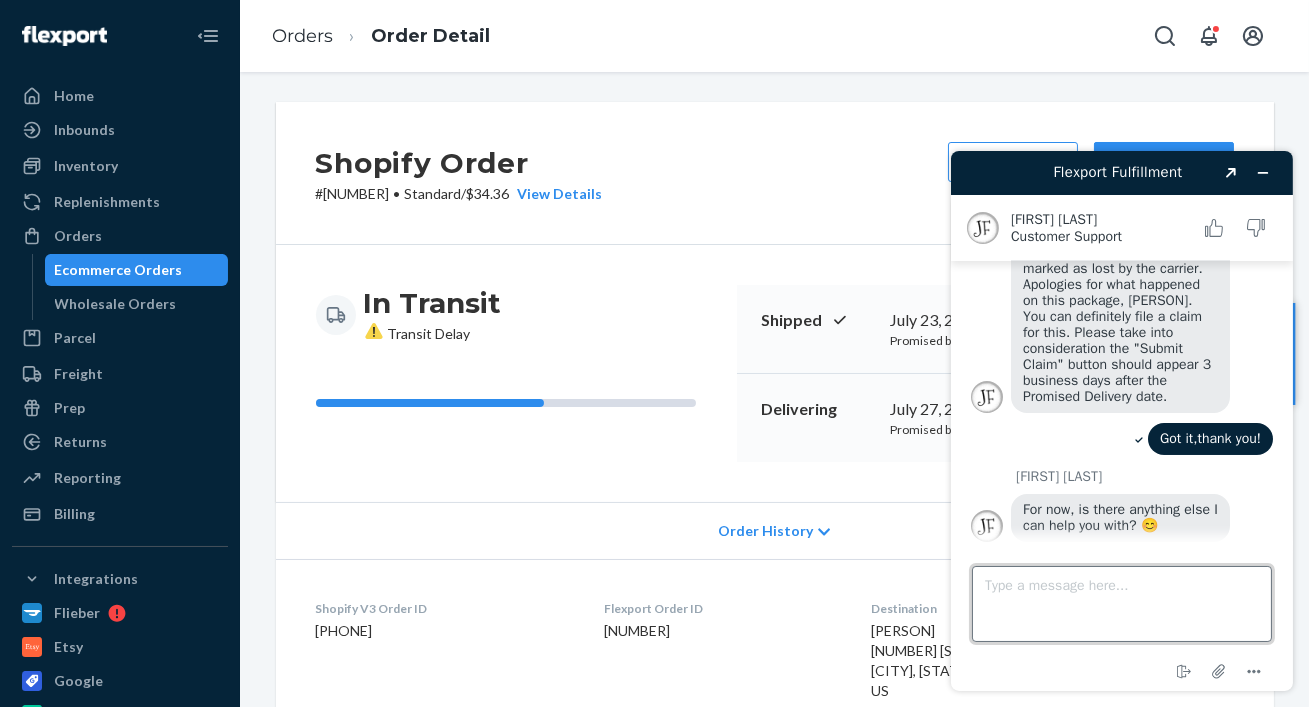 scroll, scrollTop: 382, scrollLeft: 0, axis: vertical 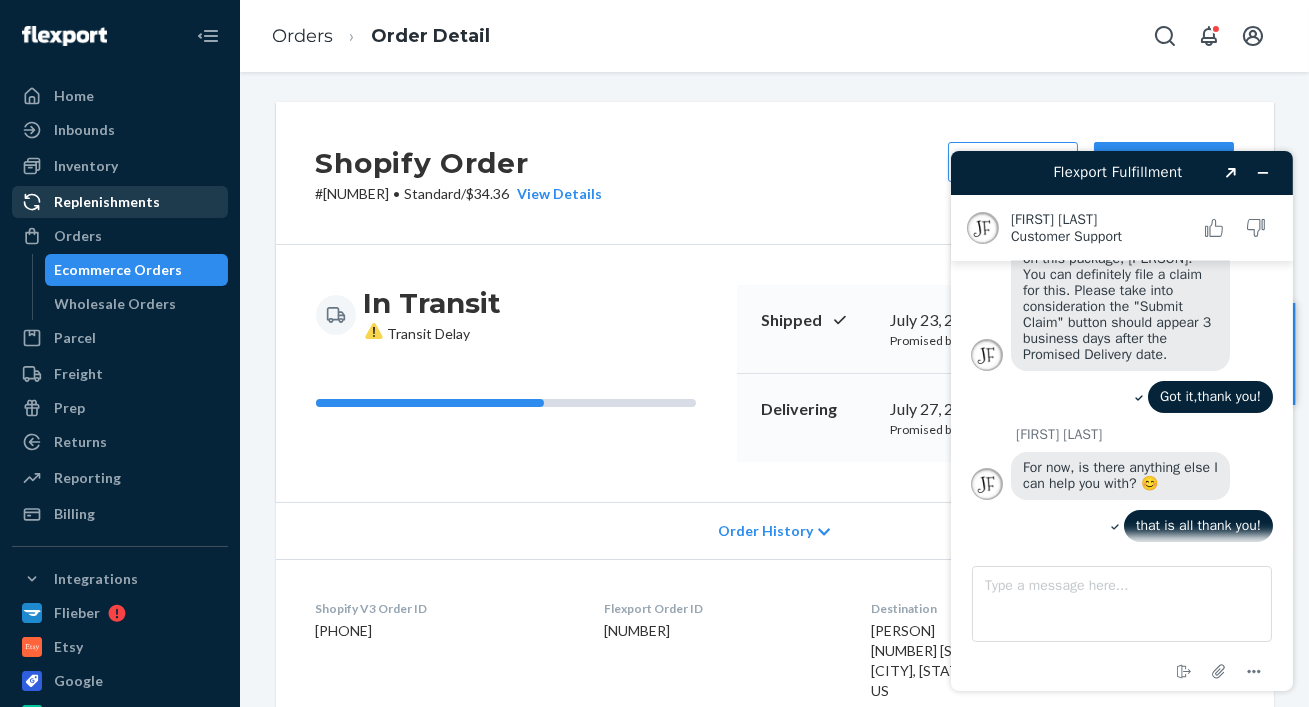 click on "Ecommerce Orders" at bounding box center [119, 270] 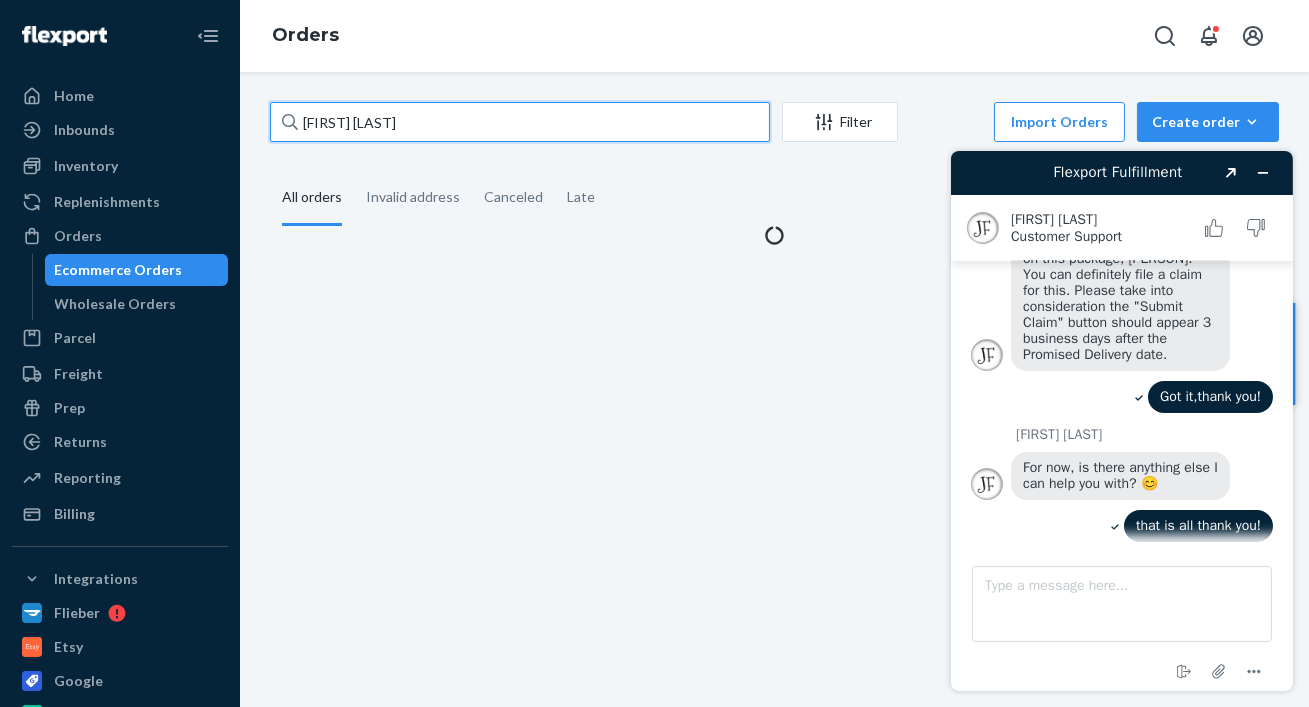 click on "[FIRST] [LAST]" at bounding box center (520, 122) 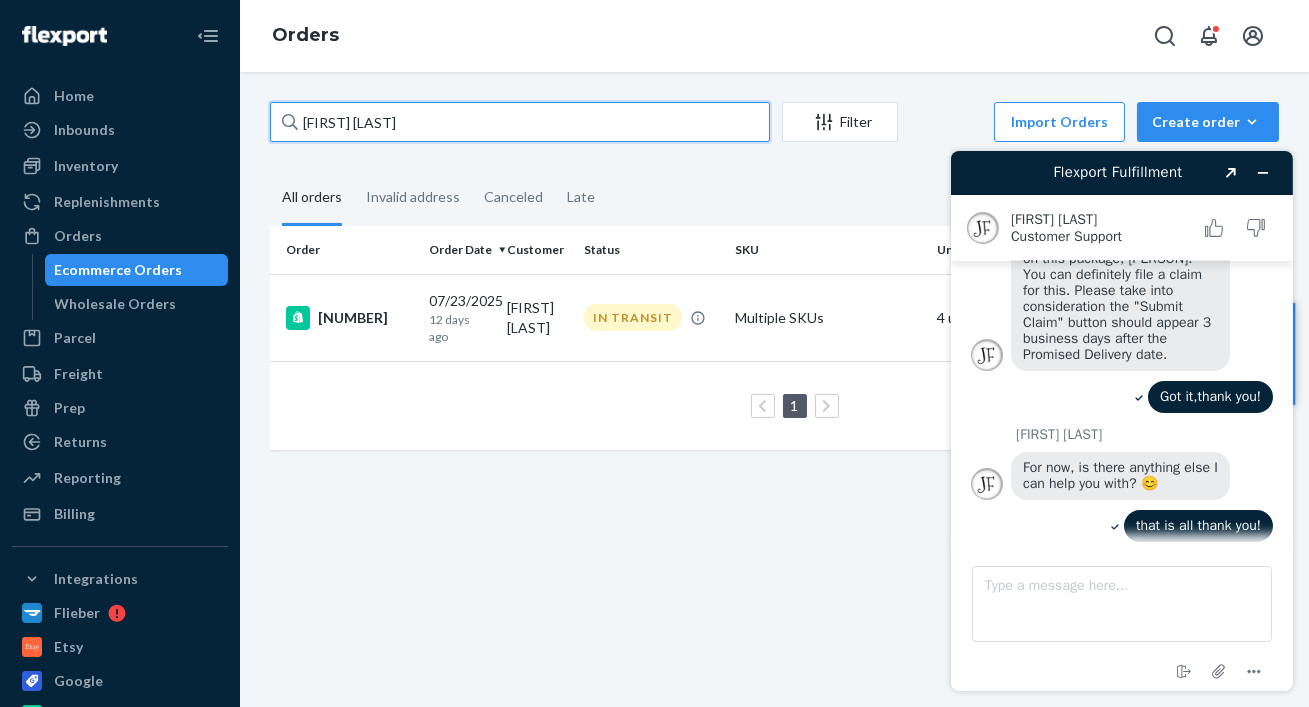 click on "[FIRST] [LAST]" at bounding box center [520, 122] 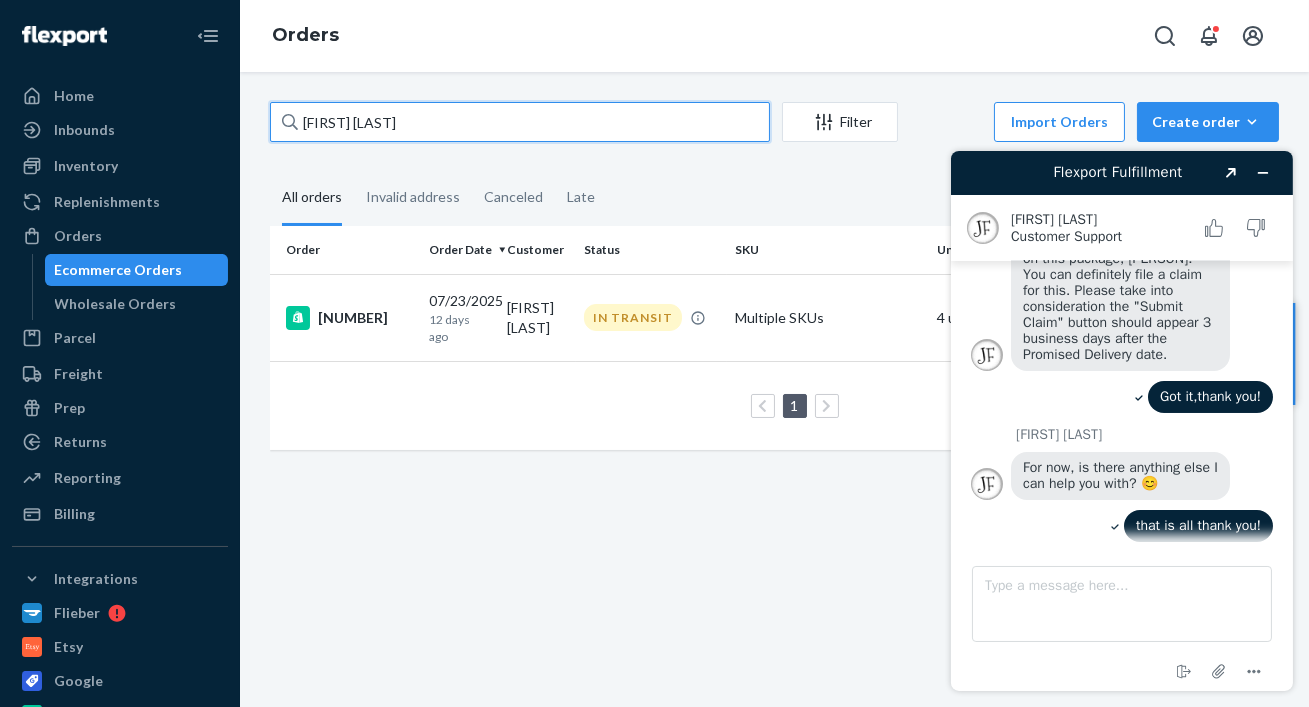 paste on "[LAST]" 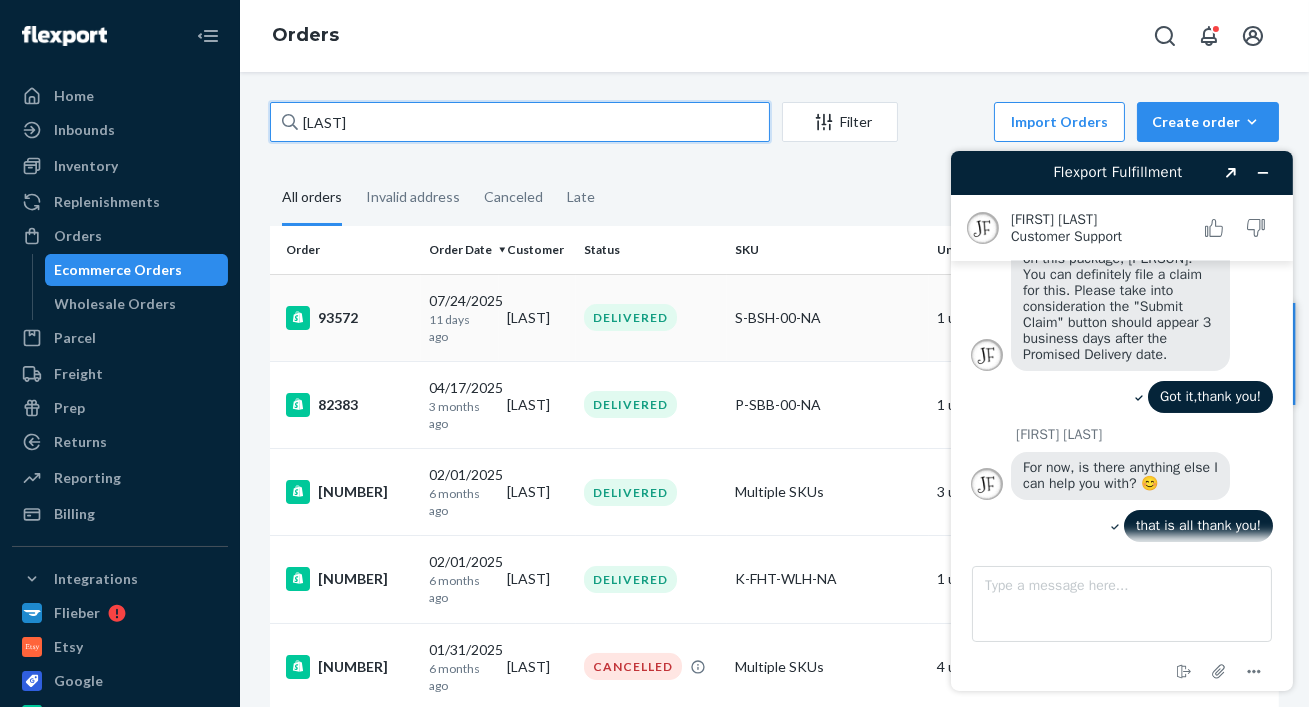 type on "[LAST]" 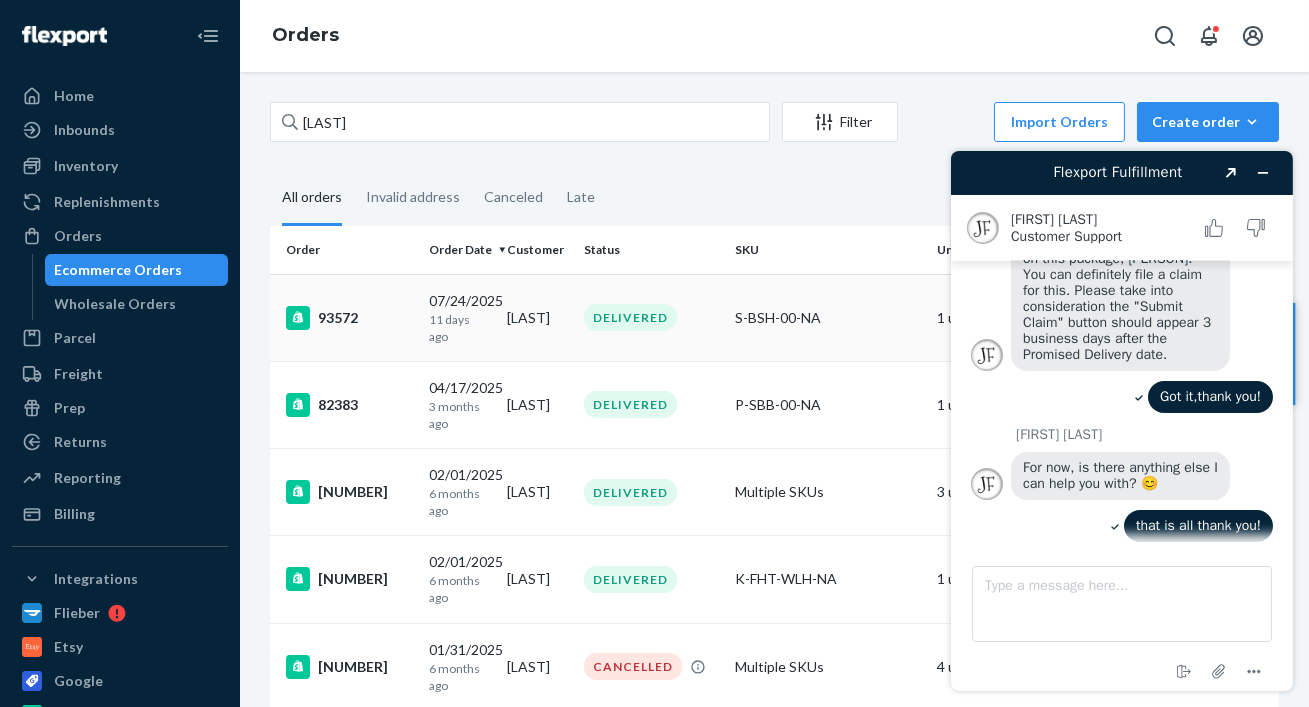 click on "[DATE] [TIME] ago" at bounding box center [459, 318] 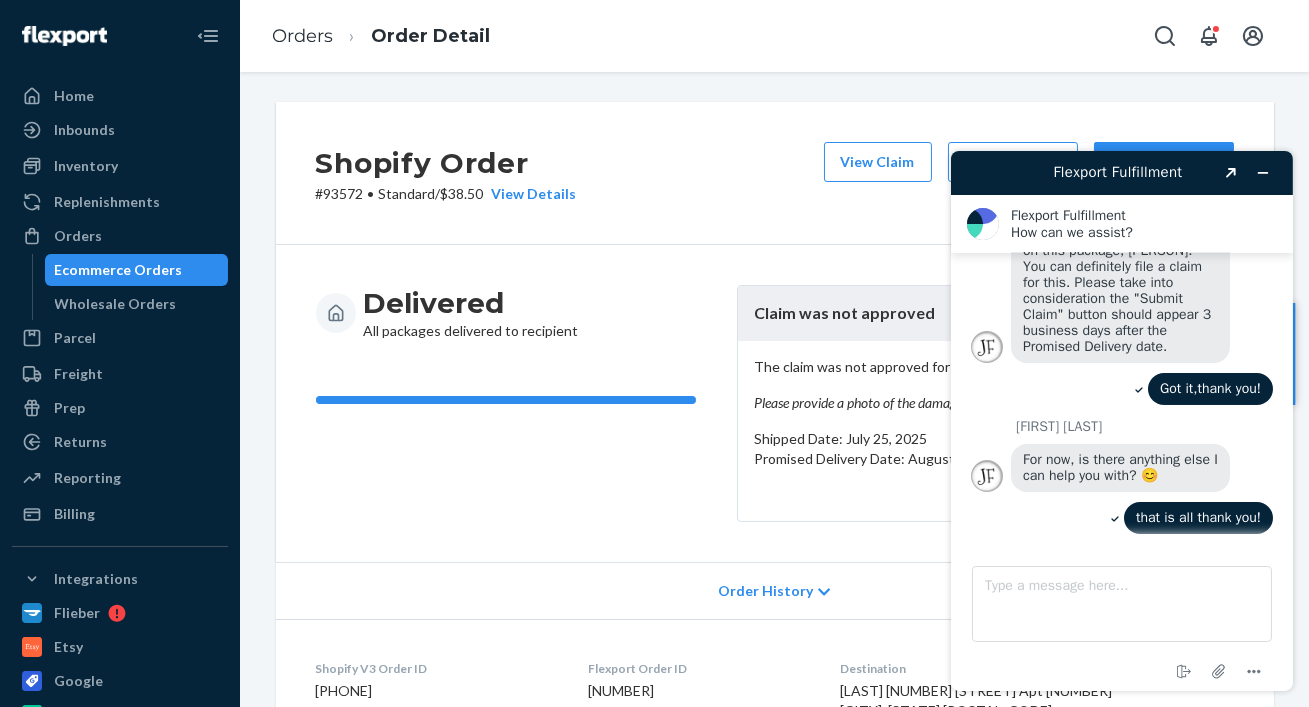 scroll, scrollTop: 592, scrollLeft: 0, axis: vertical 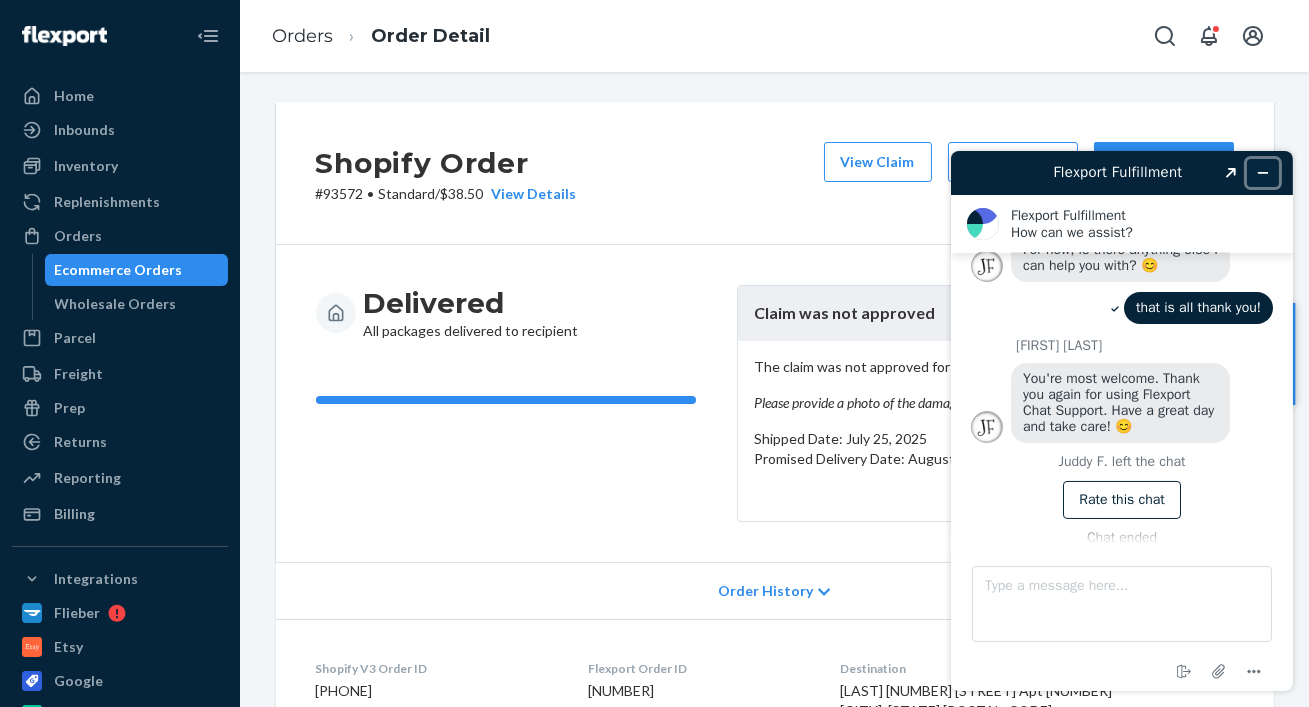 click 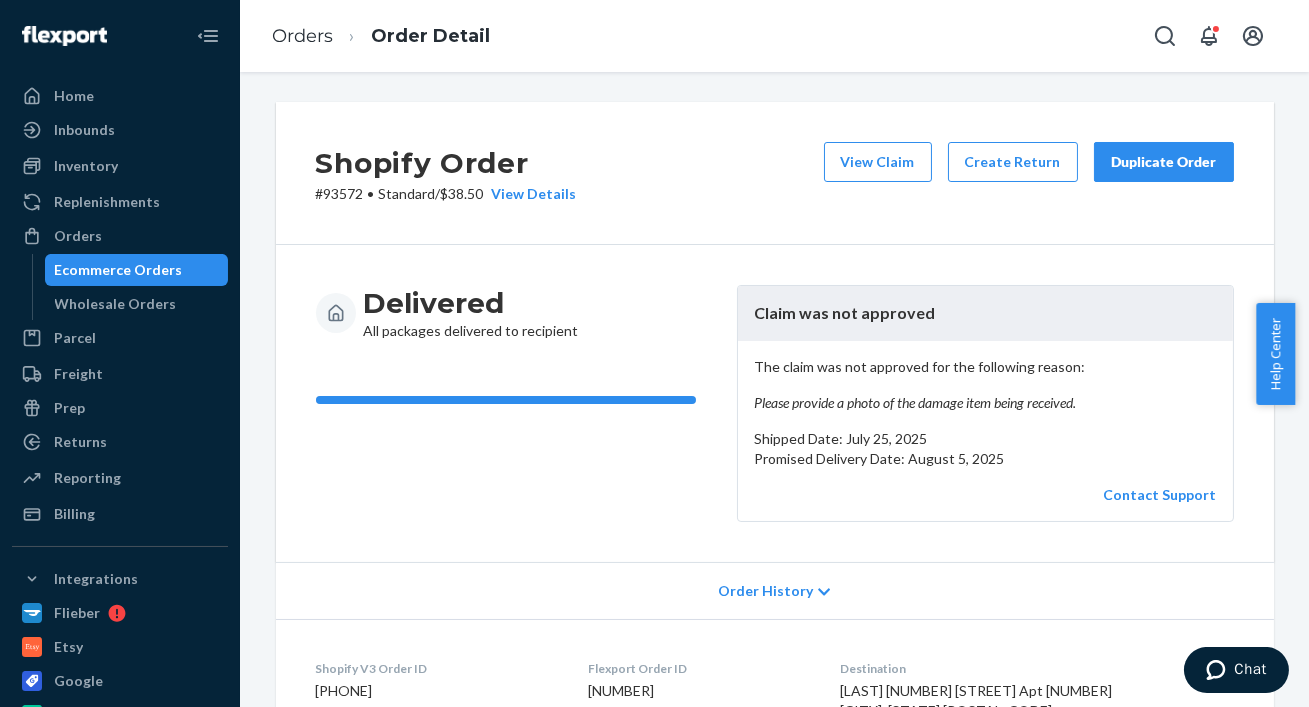 click on "Ecommerce Orders" at bounding box center [119, 270] 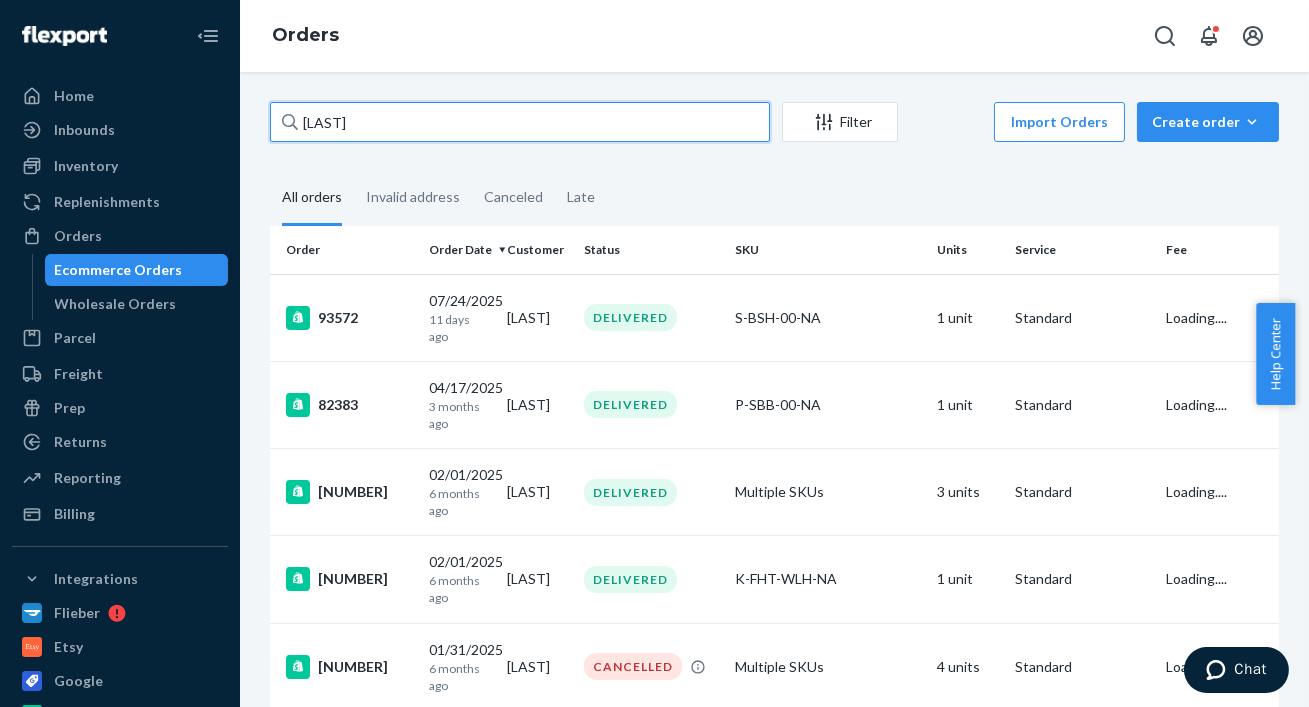 click on "[LAST]" at bounding box center [520, 122] 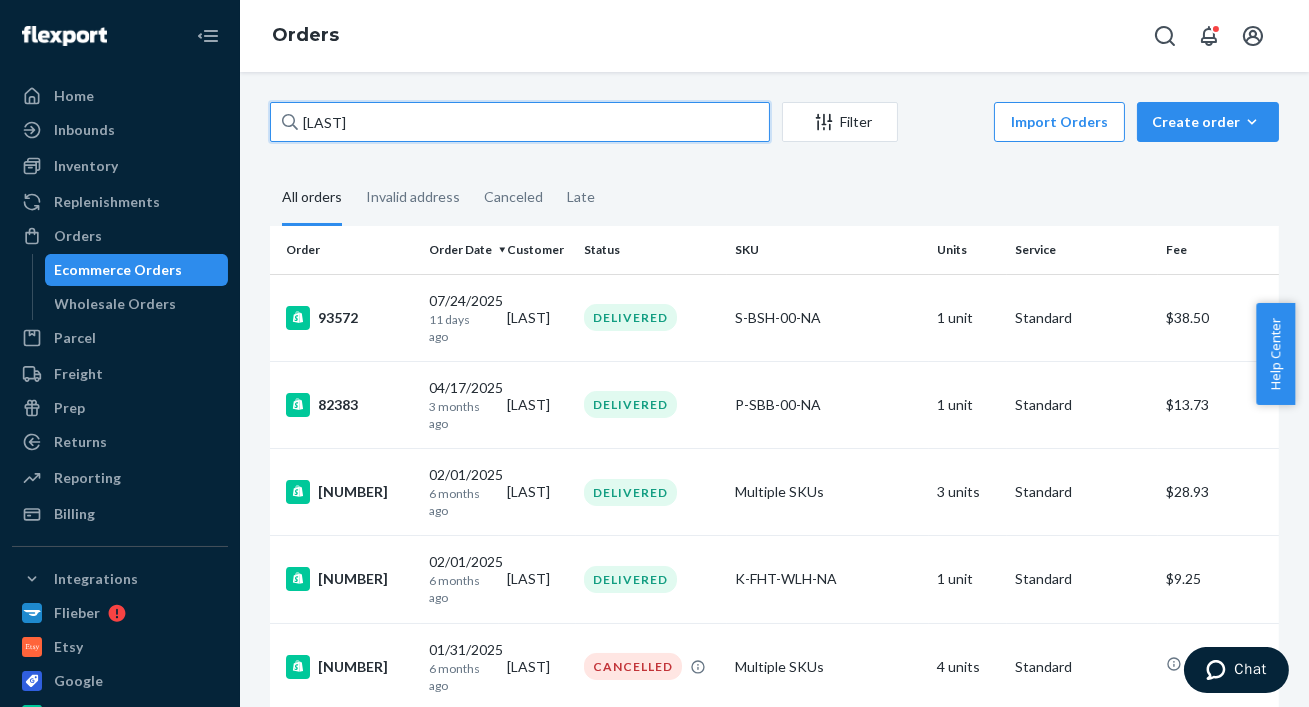 click on "[LAST]" at bounding box center [520, 122] 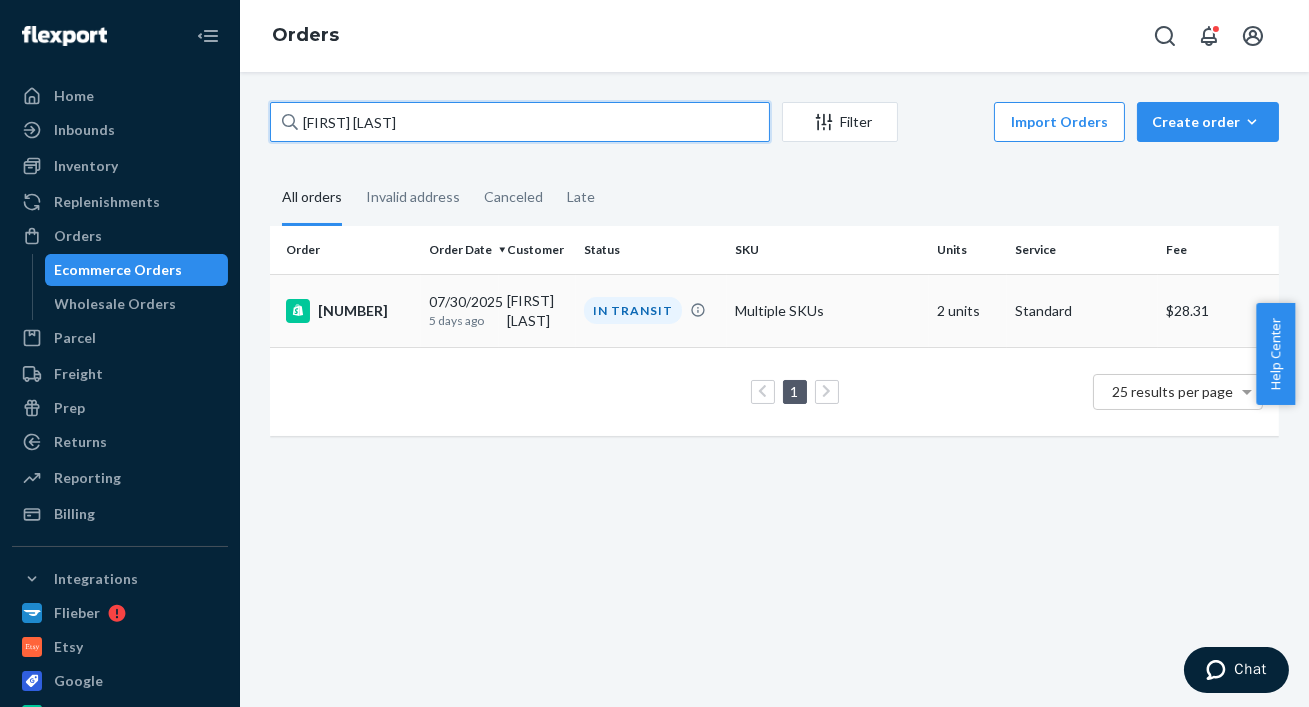 type on "[FIRST] [LAST]" 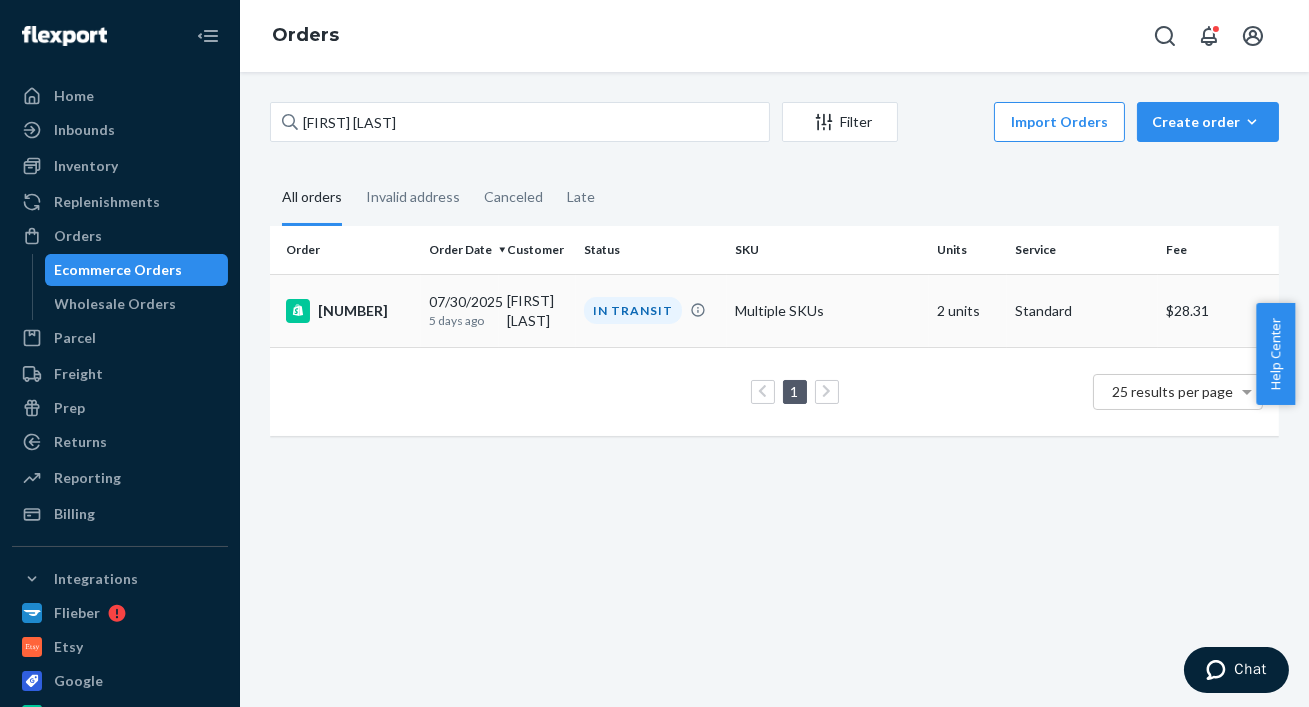 click on "[FIRST] [LAST]" at bounding box center [537, 310] 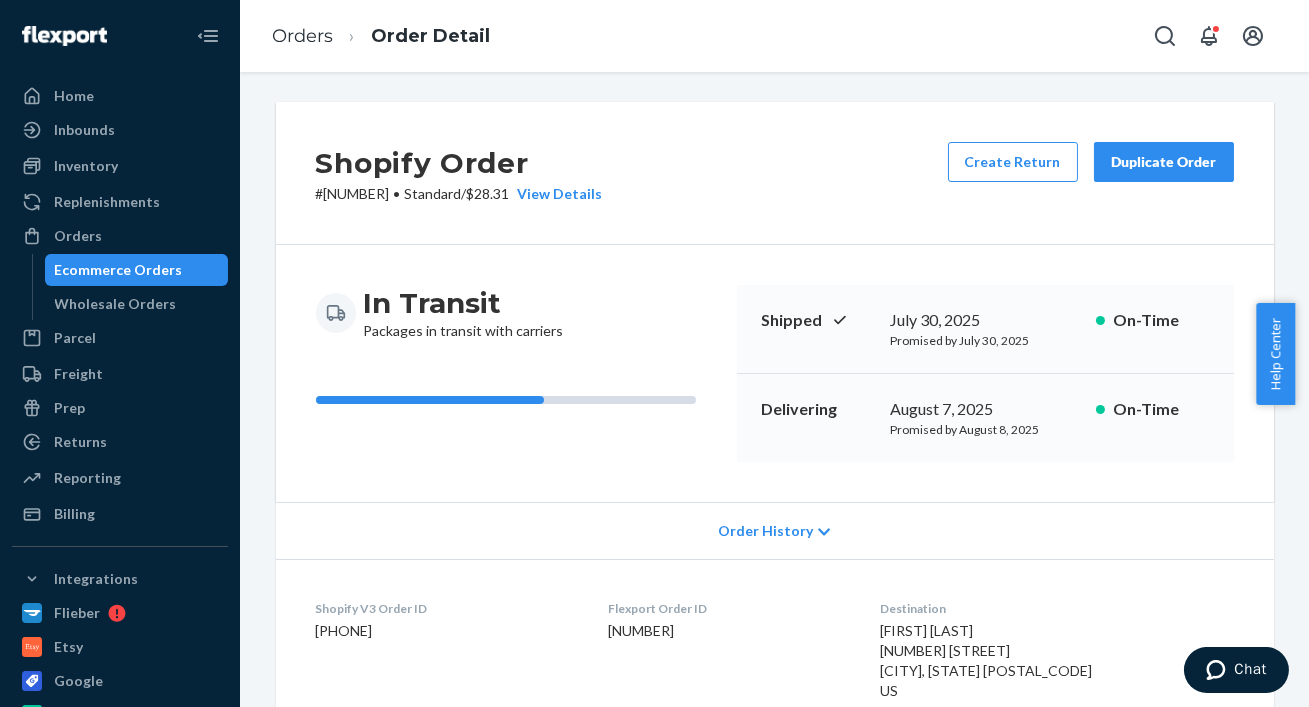 click on "Duplicate Order" at bounding box center (1164, 162) 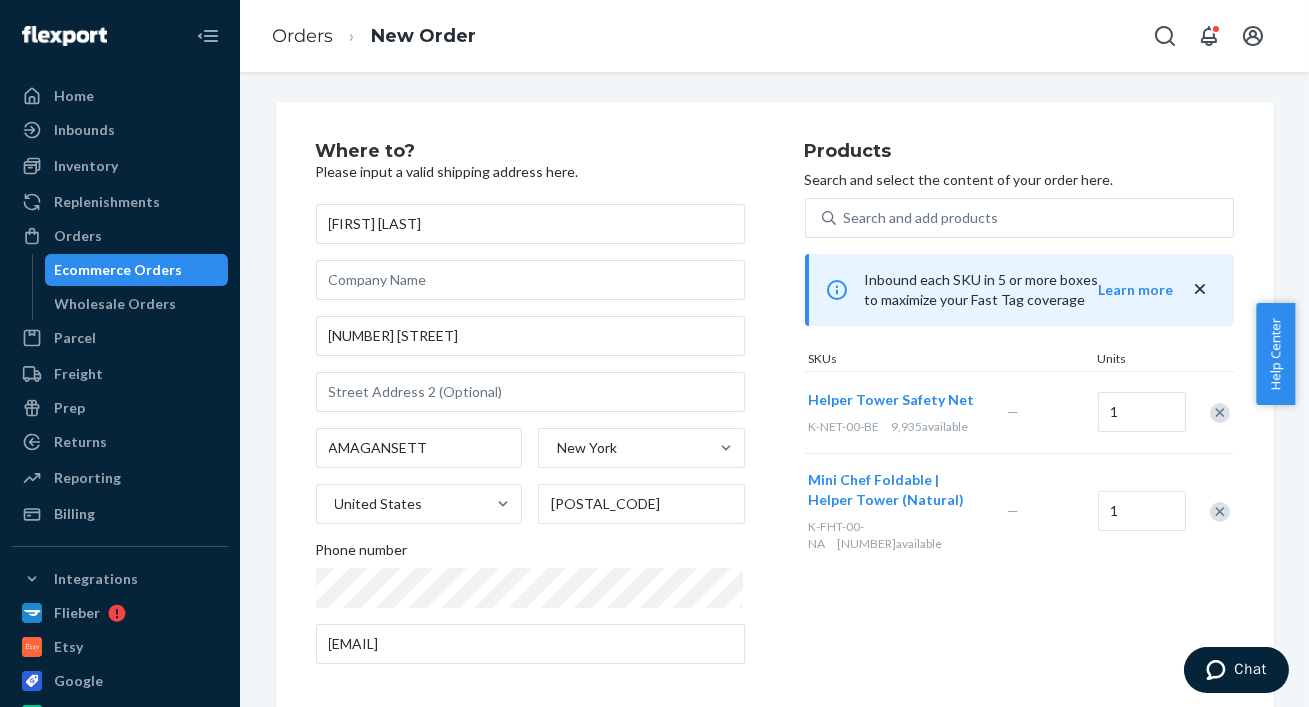 click at bounding box center (1220, 512) 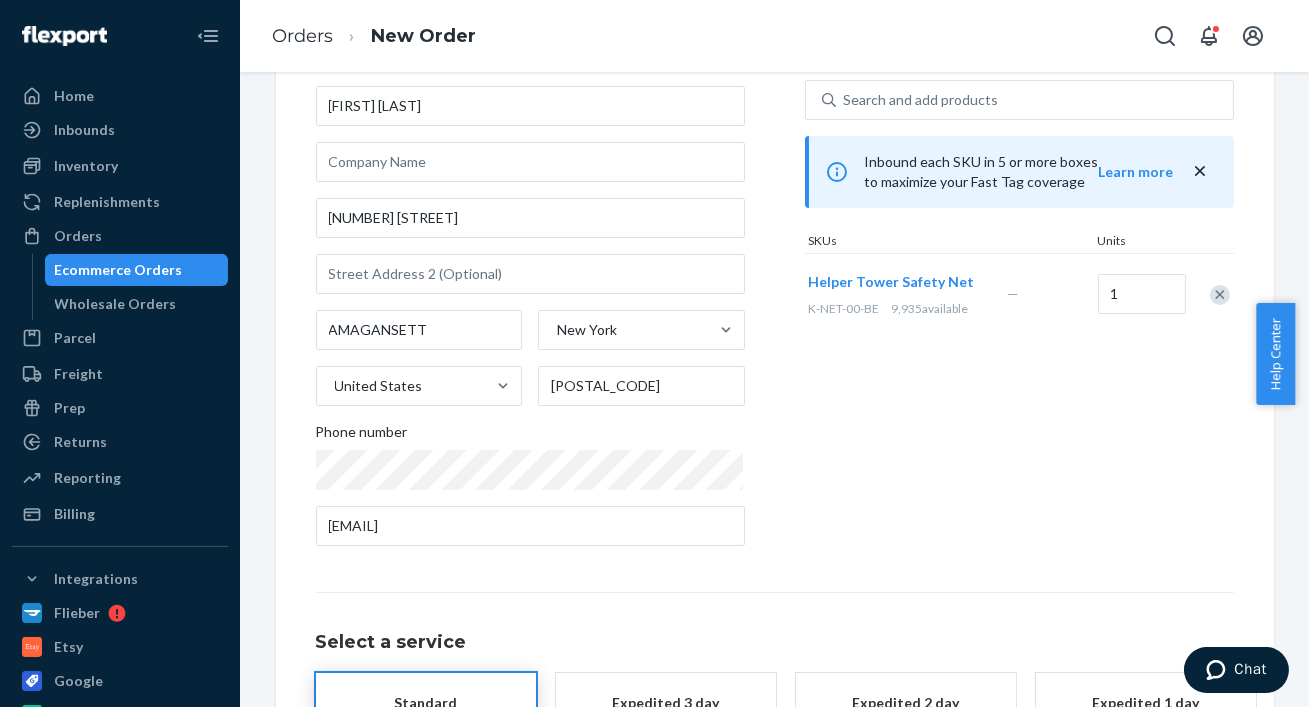 scroll, scrollTop: 303, scrollLeft: 0, axis: vertical 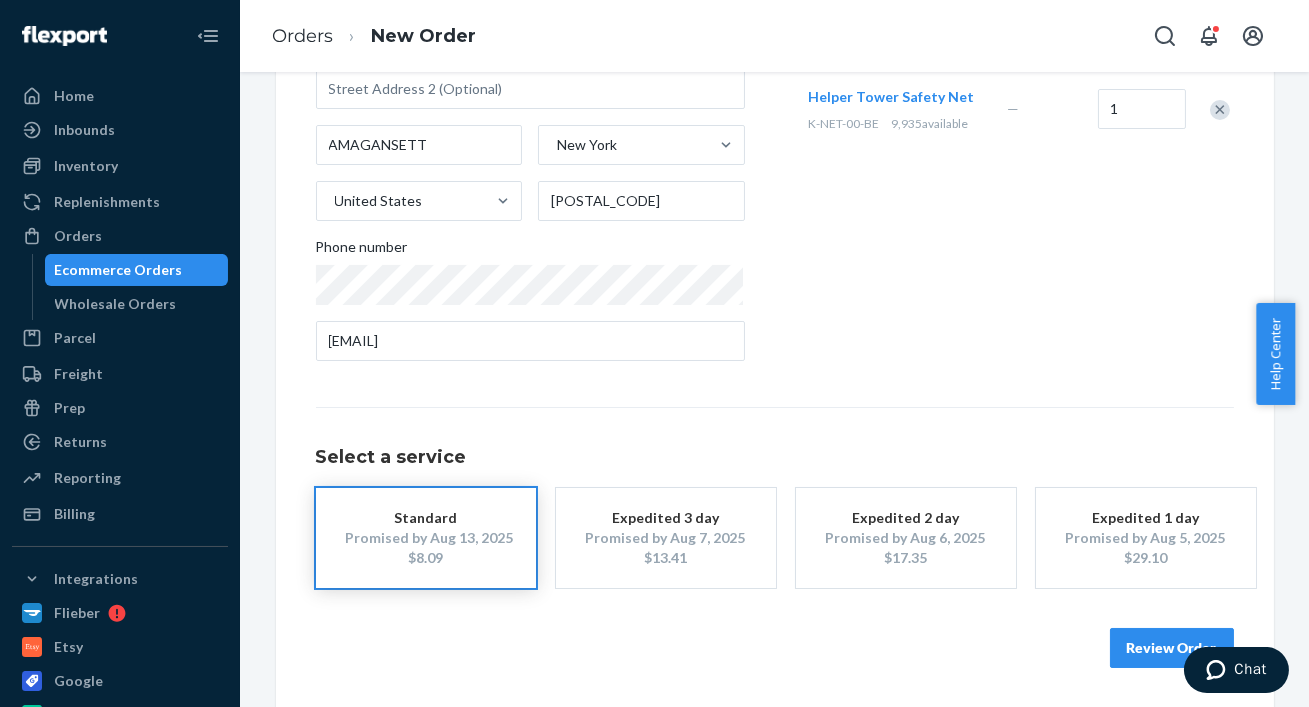 click on "Promised by Aug 7, 2025" at bounding box center [666, 538] 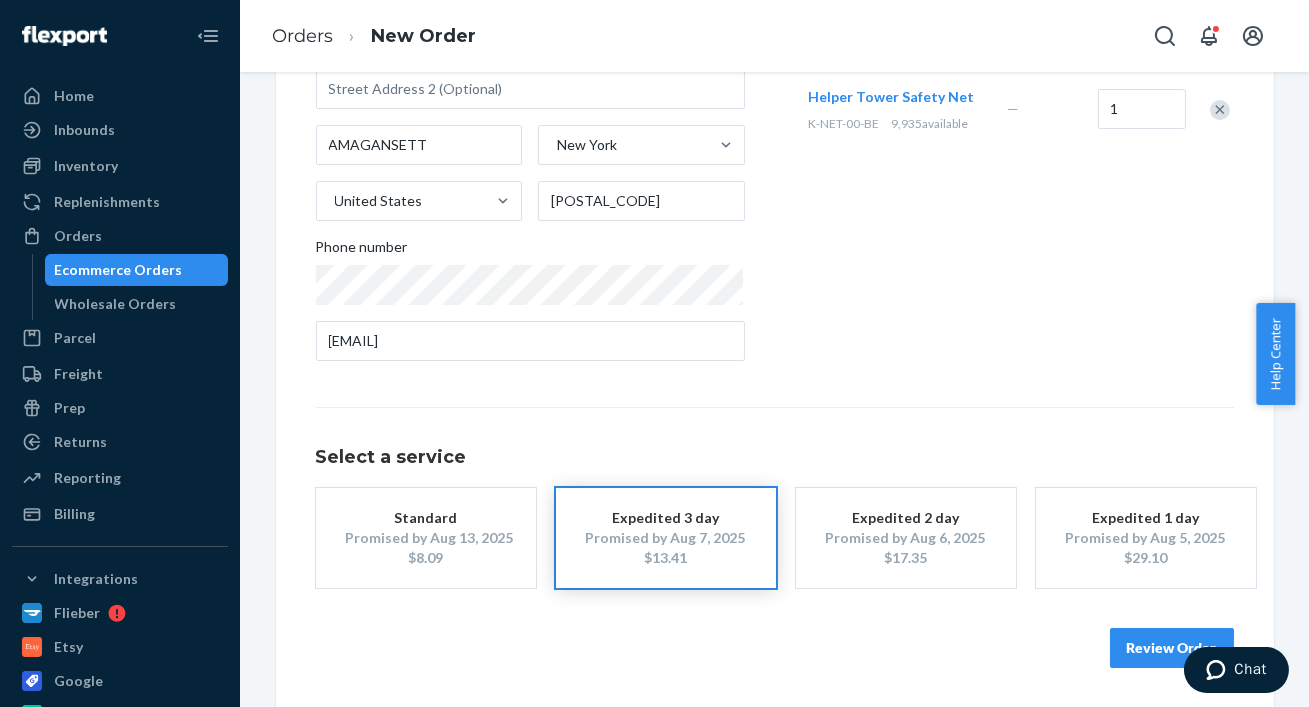 click on "Review Order" at bounding box center [1172, 648] 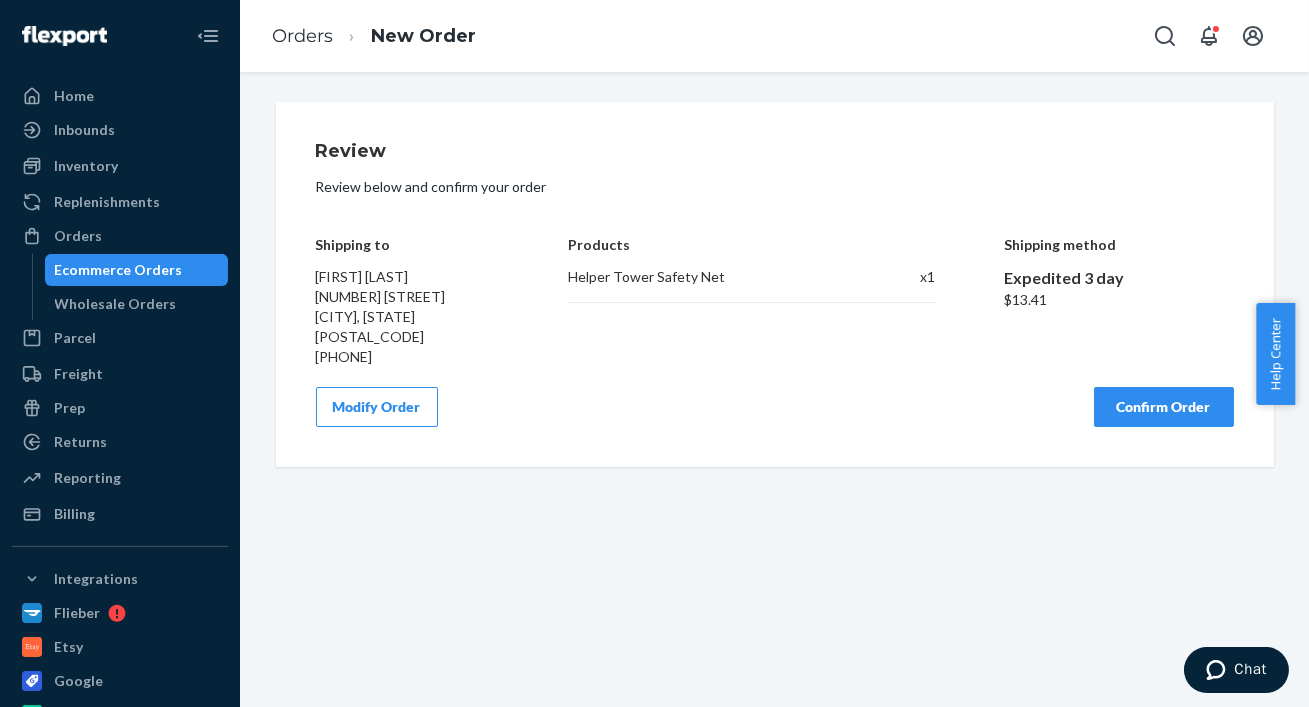 scroll, scrollTop: 0, scrollLeft: 0, axis: both 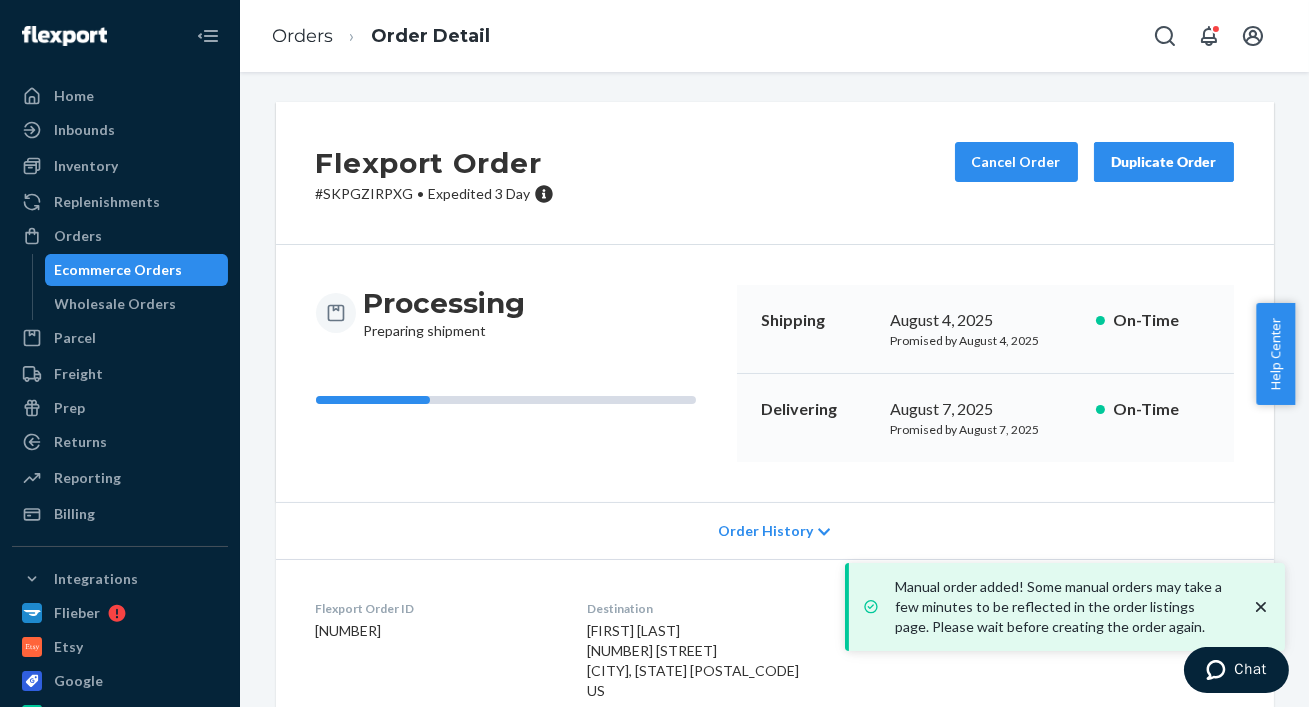 click on "Ecommerce Orders" at bounding box center (119, 270) 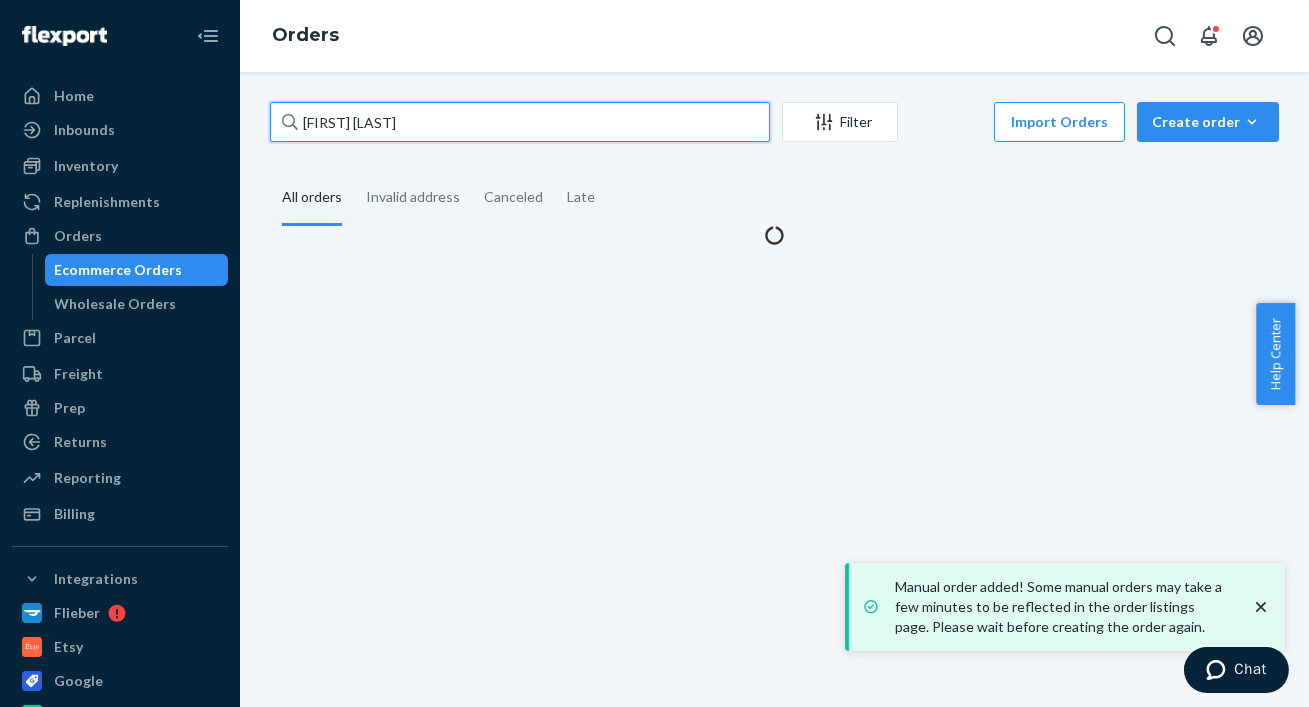 click on "[FIRST] [LAST]" at bounding box center [520, 122] 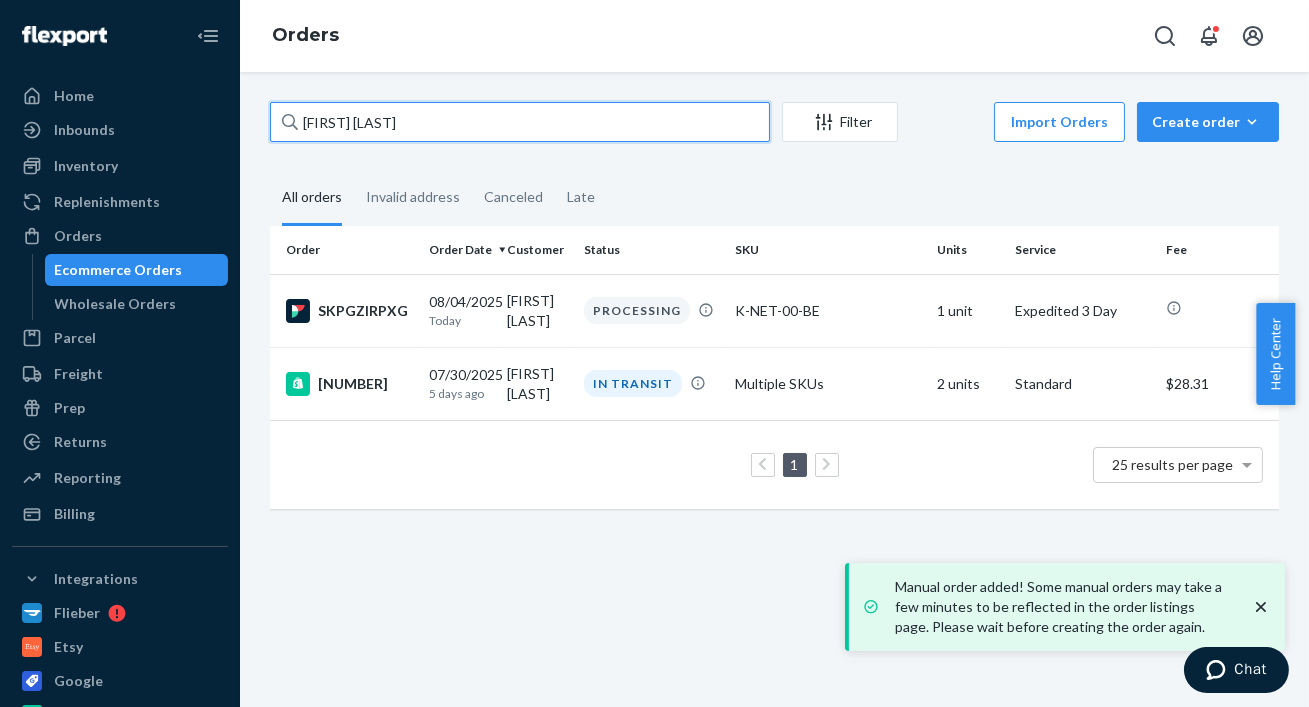 click on "[FIRST] [LAST]" at bounding box center [520, 122] 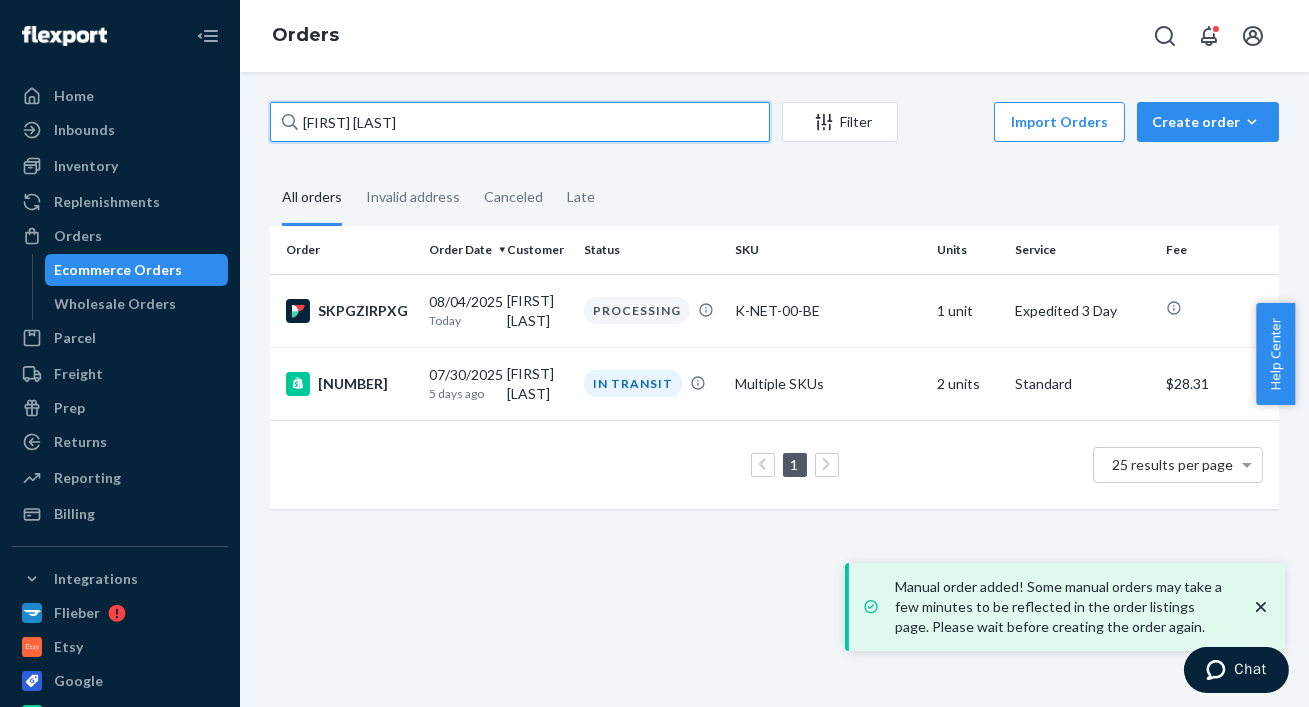 click on "[FIRST] [LAST]" at bounding box center [520, 122] 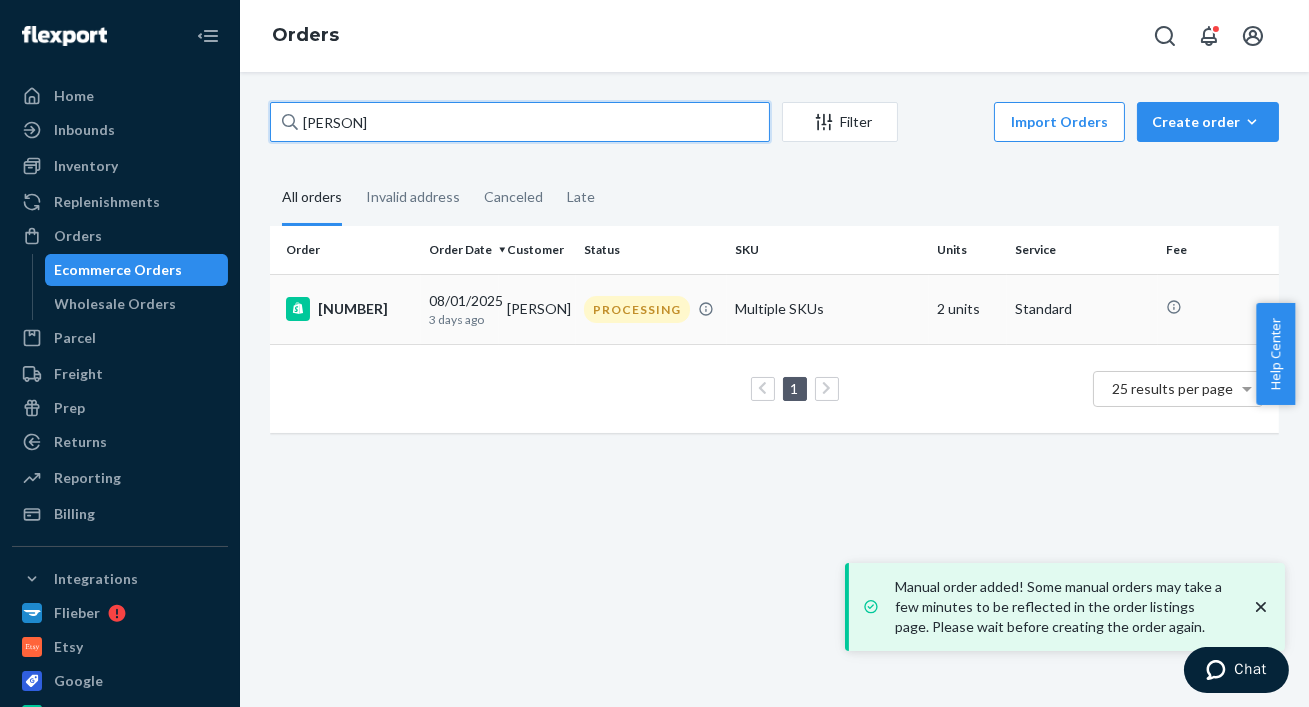 type on "[PERSON]" 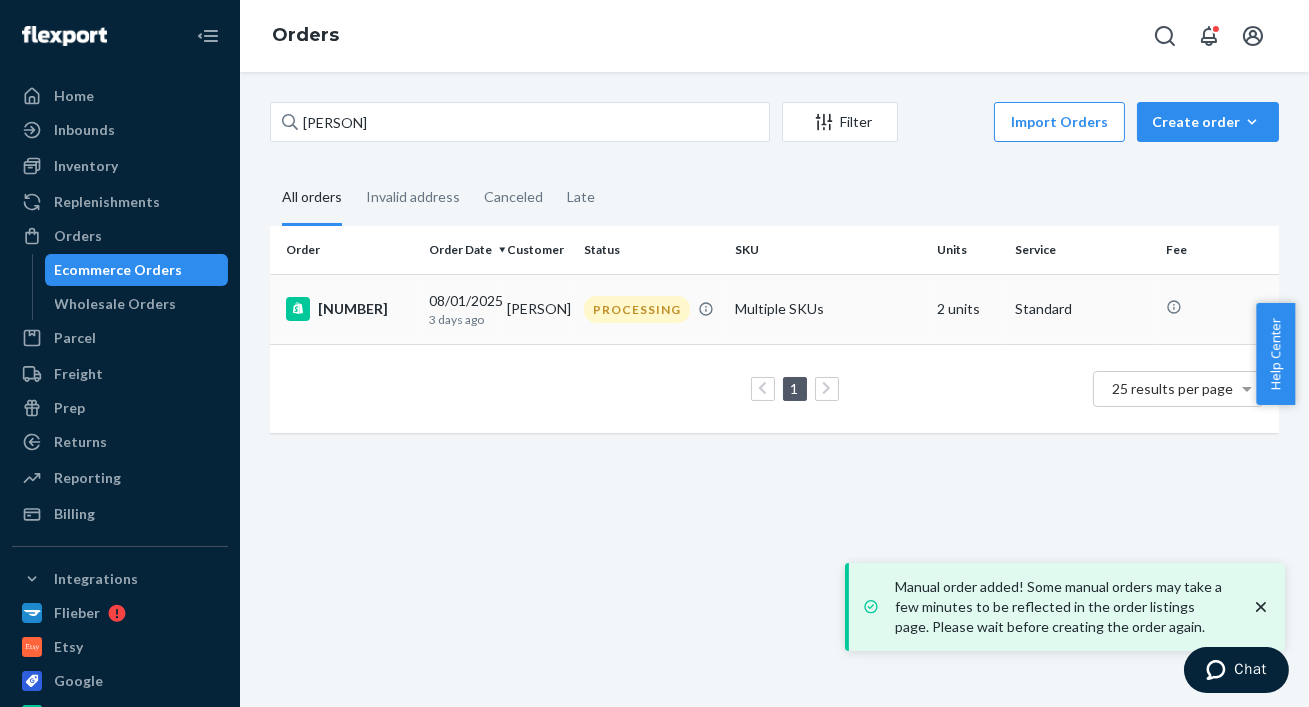click on "[DATE] [TIME] ago" at bounding box center [459, 309] 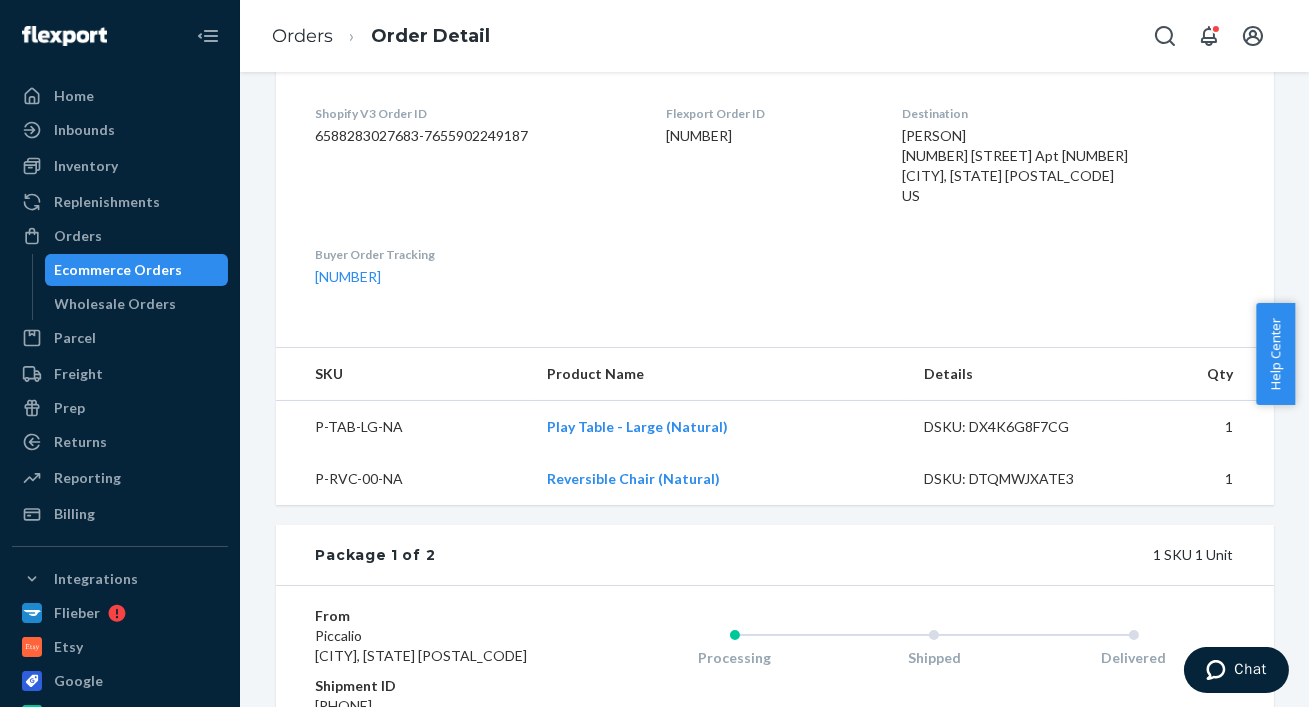 scroll, scrollTop: 0, scrollLeft: 0, axis: both 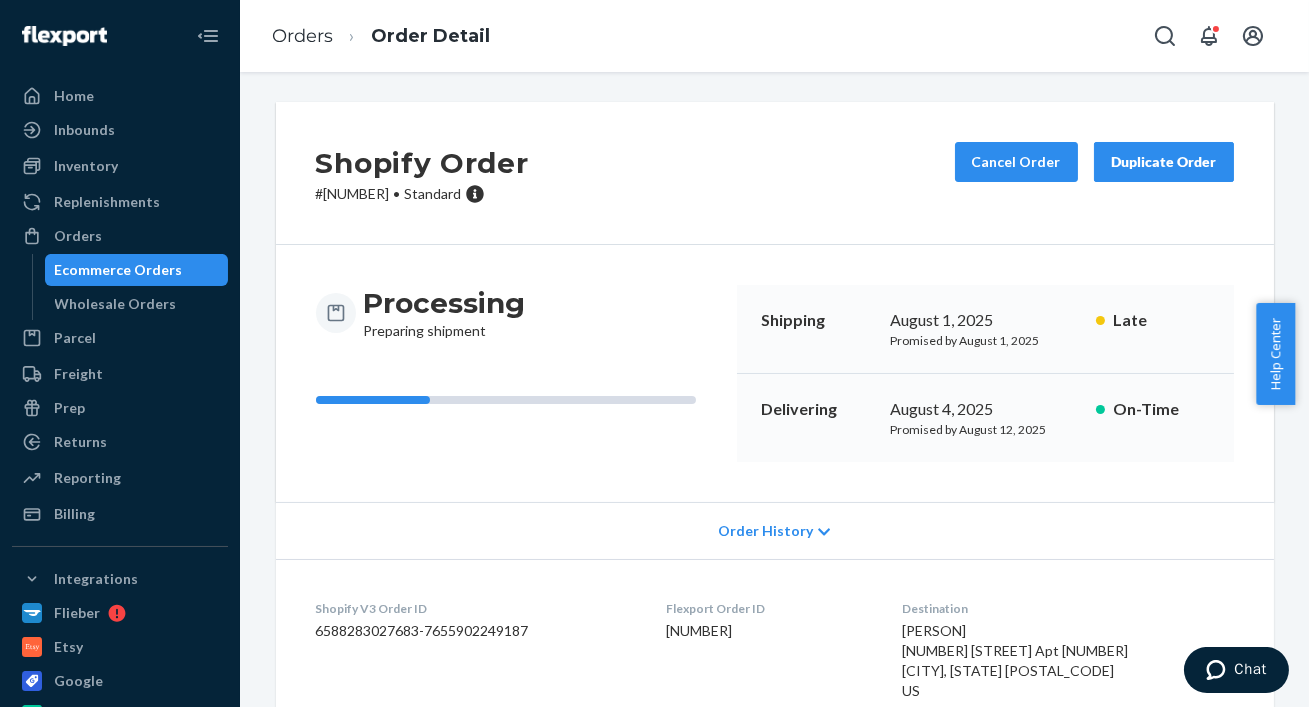 drag, startPoint x: 753, startPoint y: 625, endPoint x: 679, endPoint y: 600, distance: 78.1089 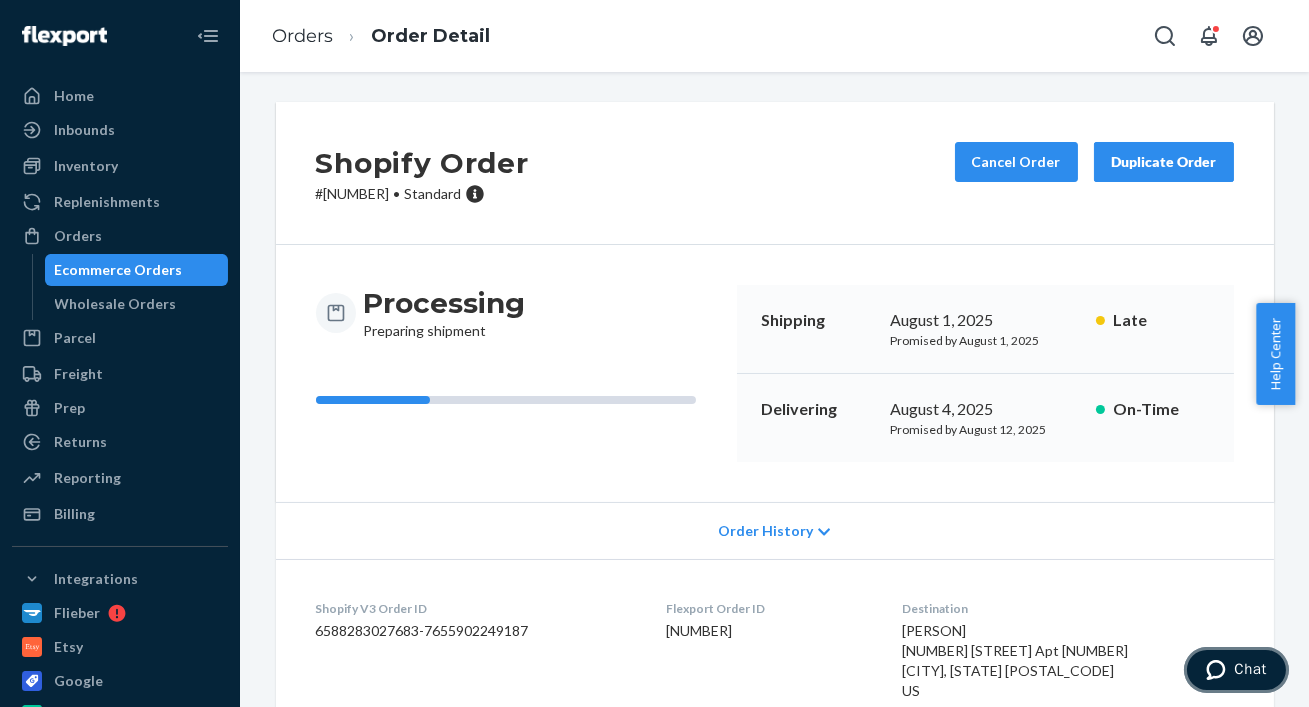 click at bounding box center [1219, 669] 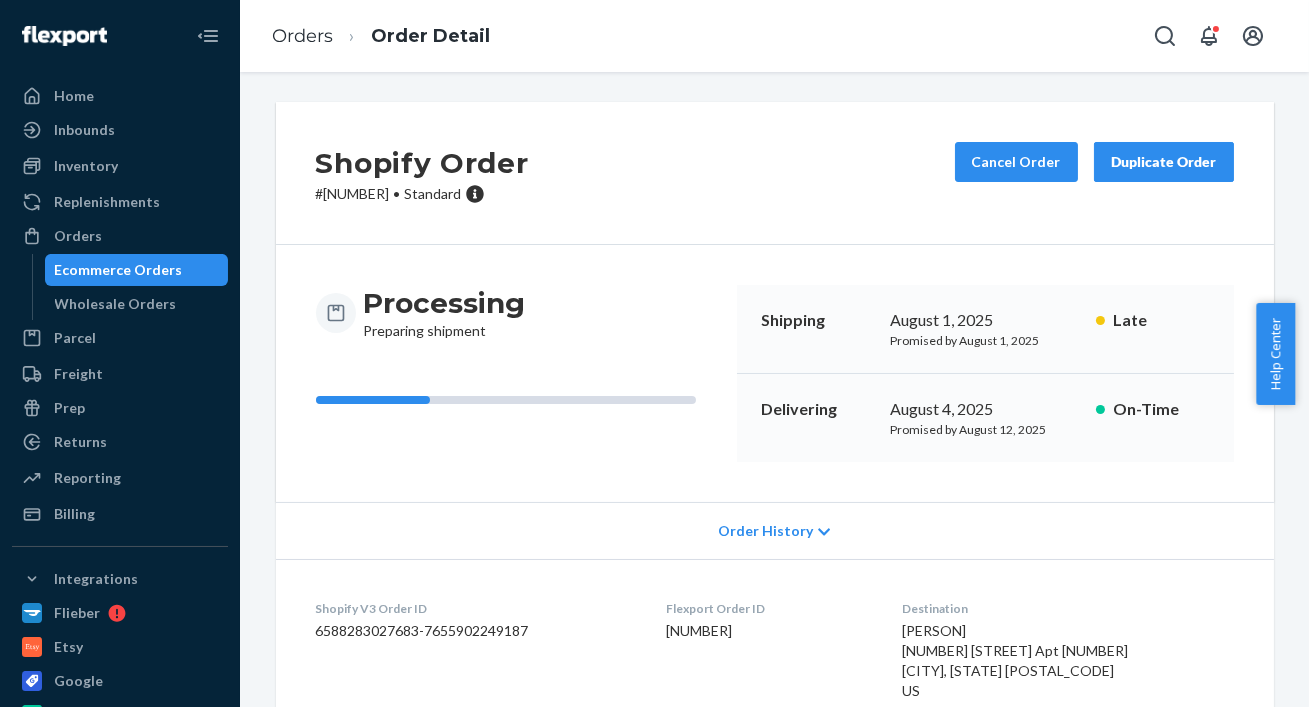 scroll, scrollTop: 0, scrollLeft: 0, axis: both 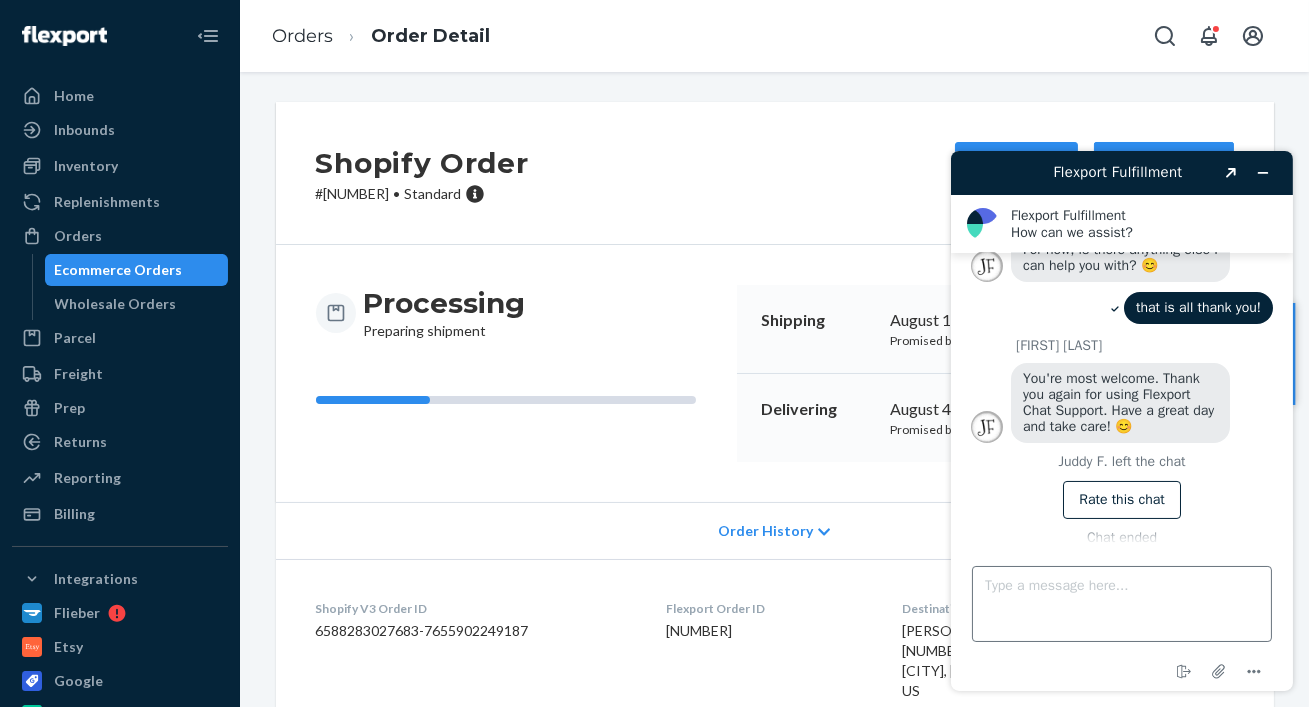 click on "Type a message here..." at bounding box center [1121, 603] 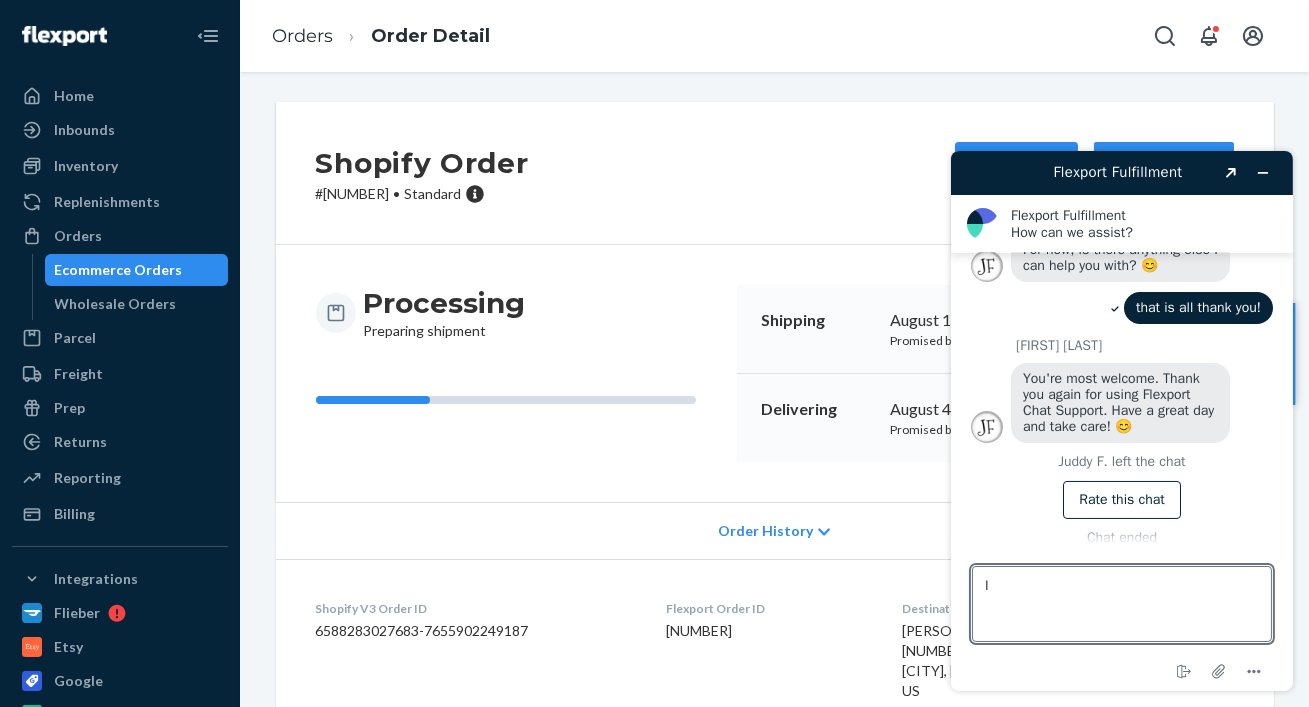 type on "I" 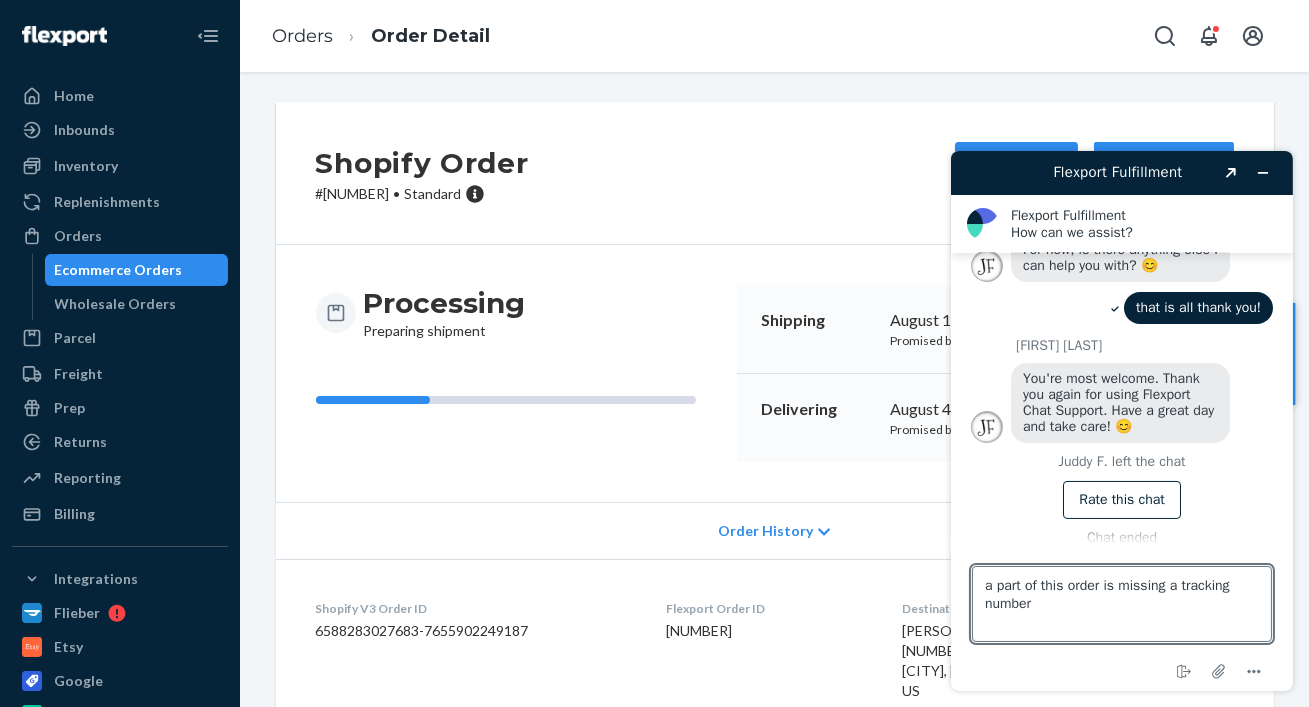 type on "a part of this order is missing a tracking number Flexport Order ID
[NUMBER]" 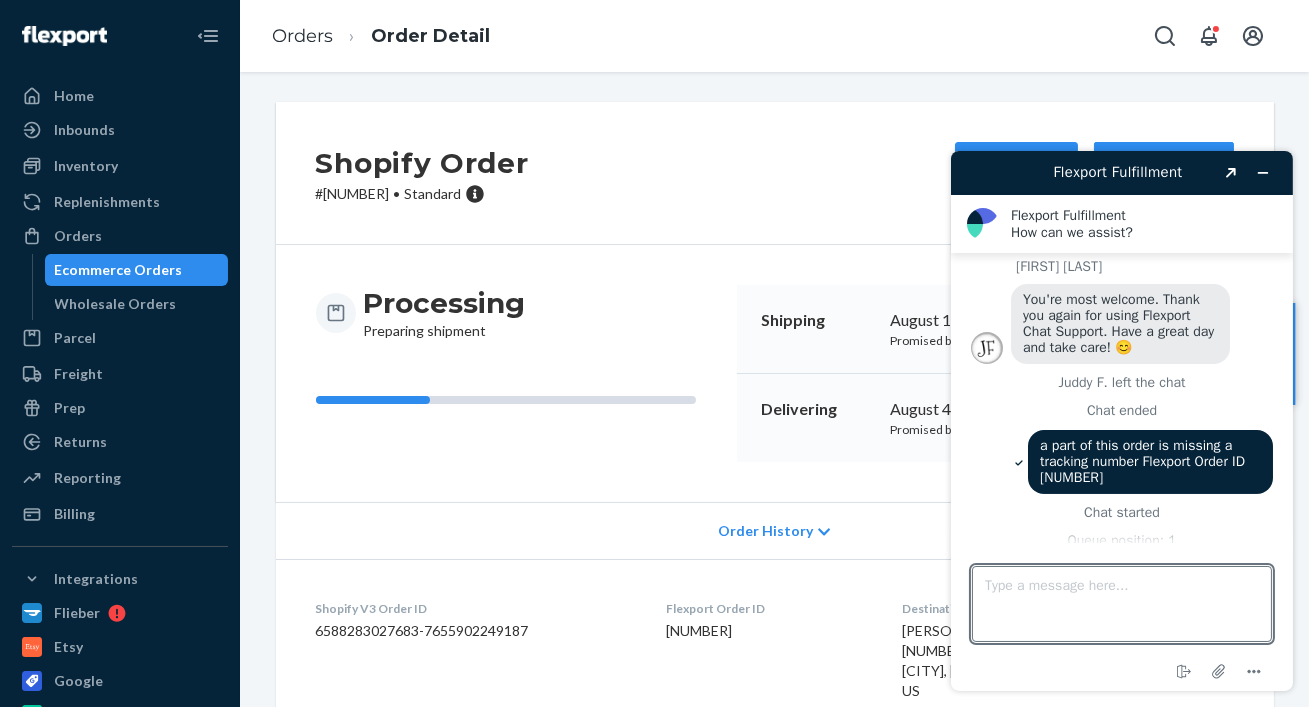 scroll, scrollTop: 679, scrollLeft: 0, axis: vertical 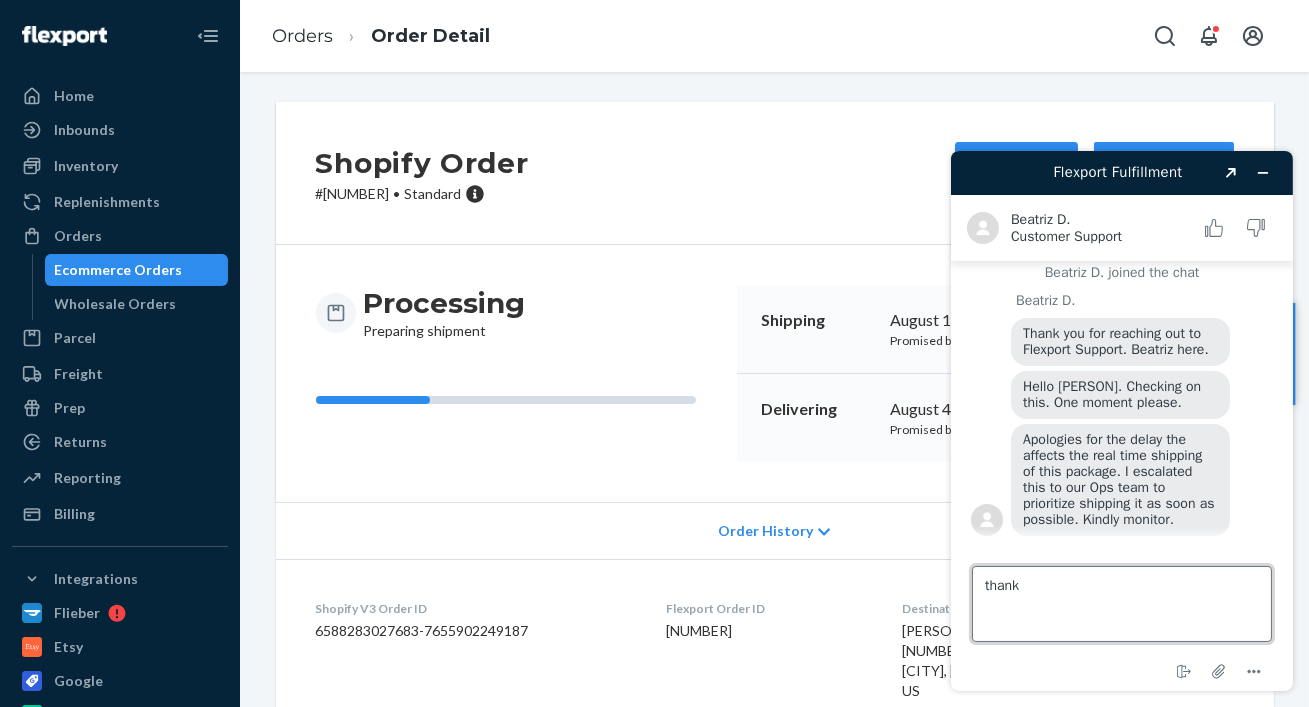 type on "thanks" 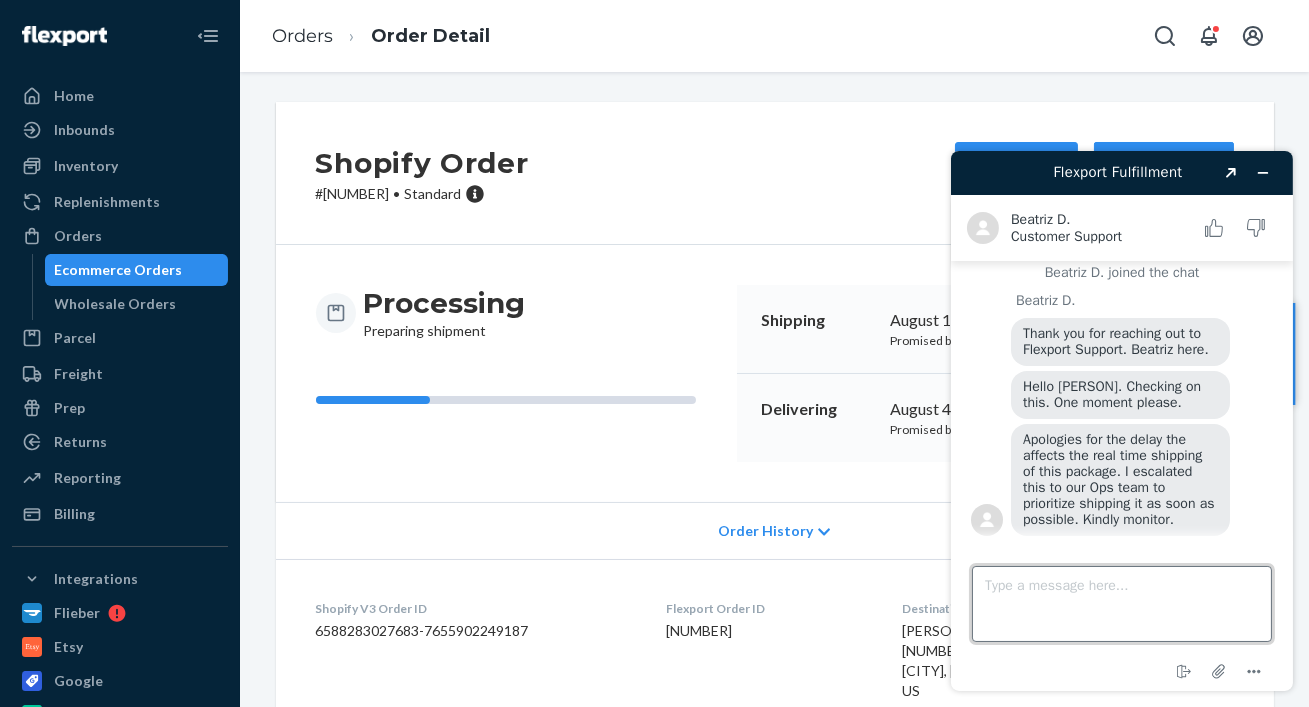 scroll, scrollTop: 989, scrollLeft: 0, axis: vertical 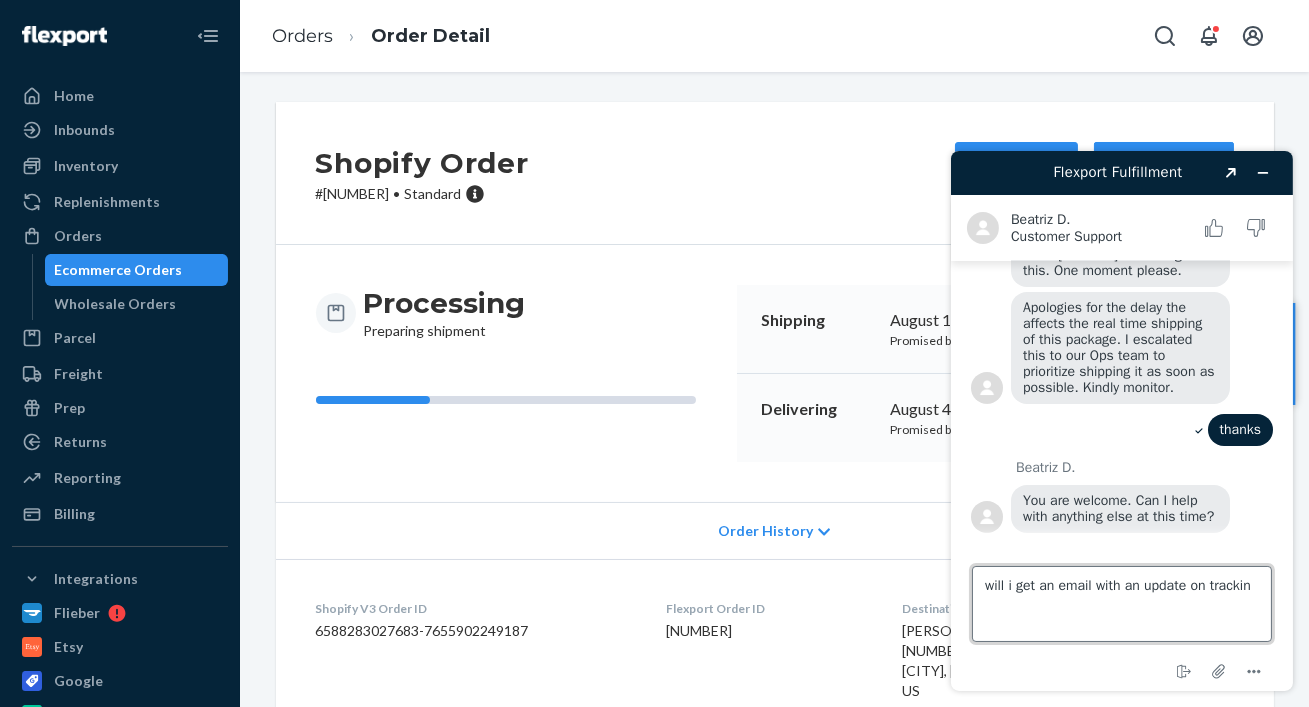 type on "will i get an email with an update on tracking" 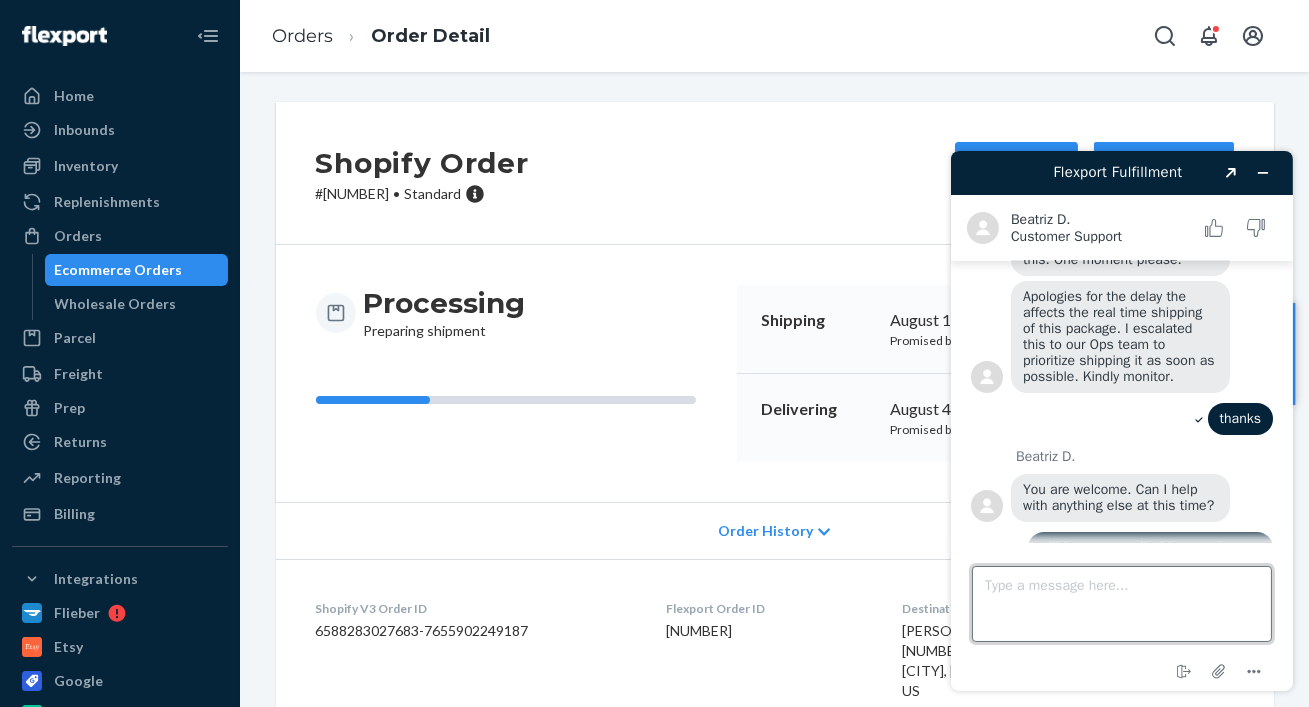 scroll, scrollTop: 1149, scrollLeft: 0, axis: vertical 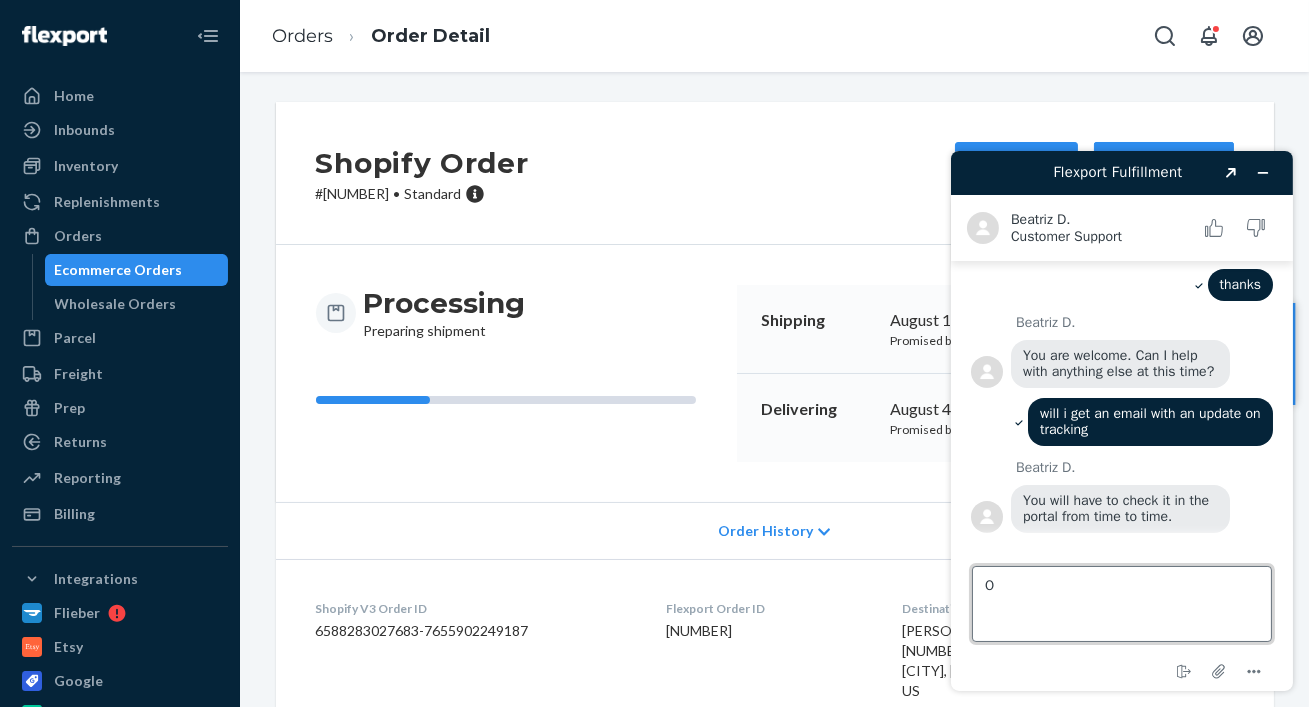 type on "Ok" 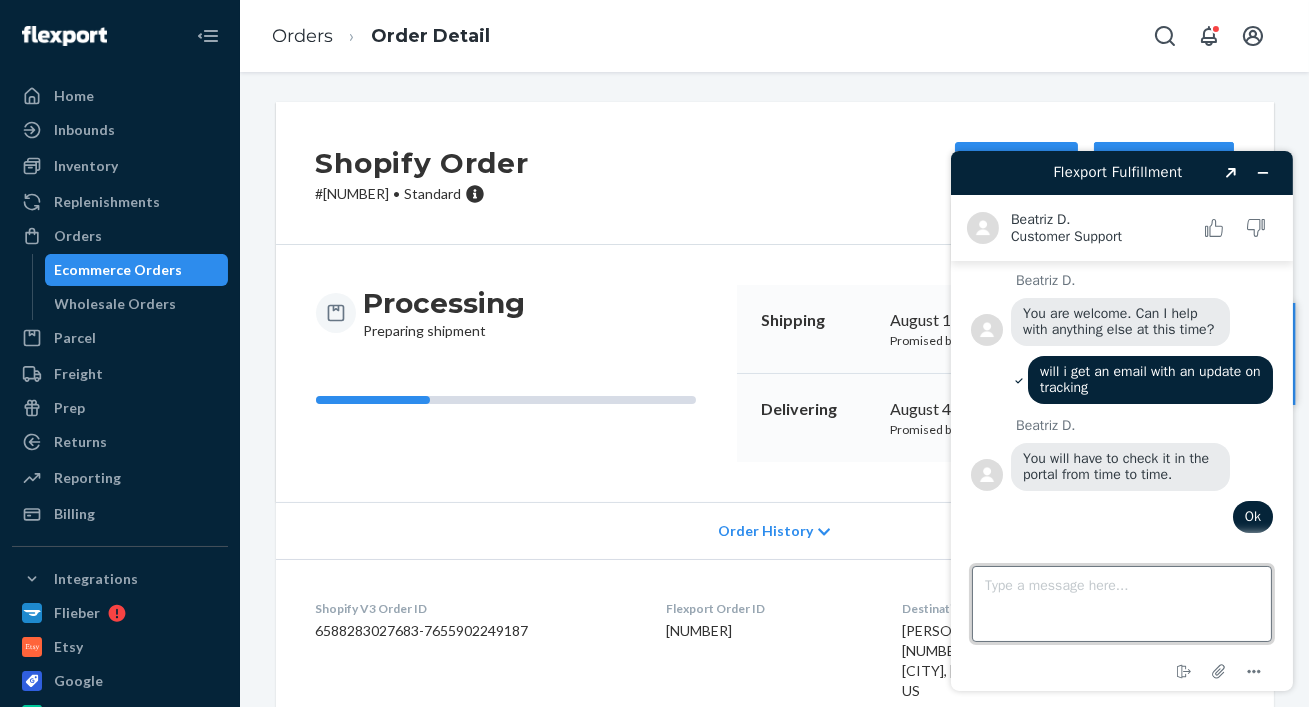 scroll, scrollTop: 1276, scrollLeft: 0, axis: vertical 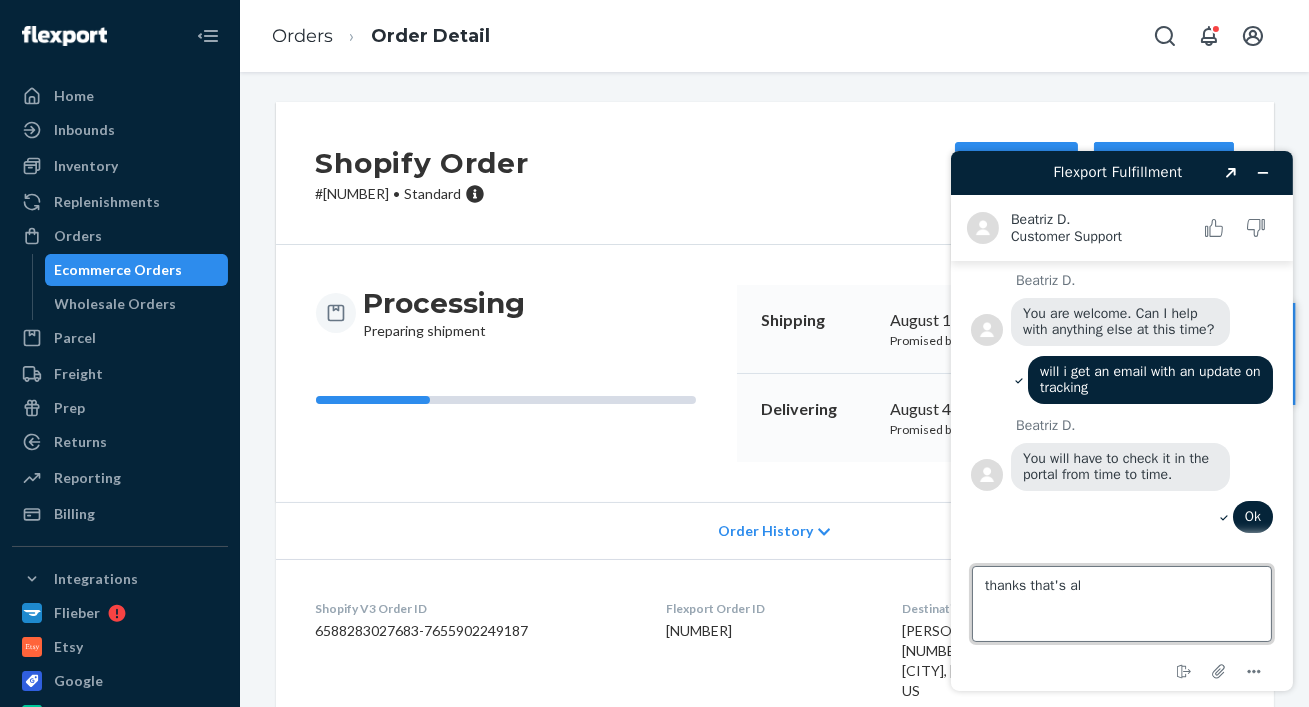 type on "thanks that's all" 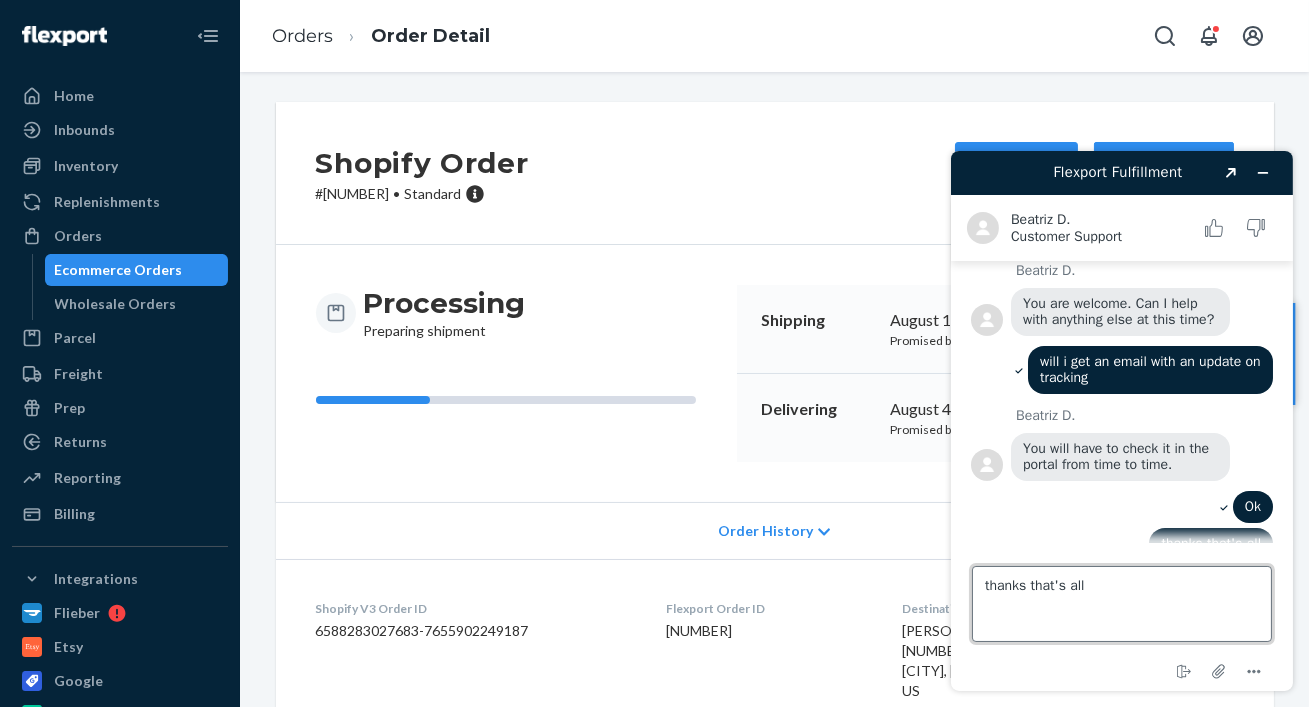type 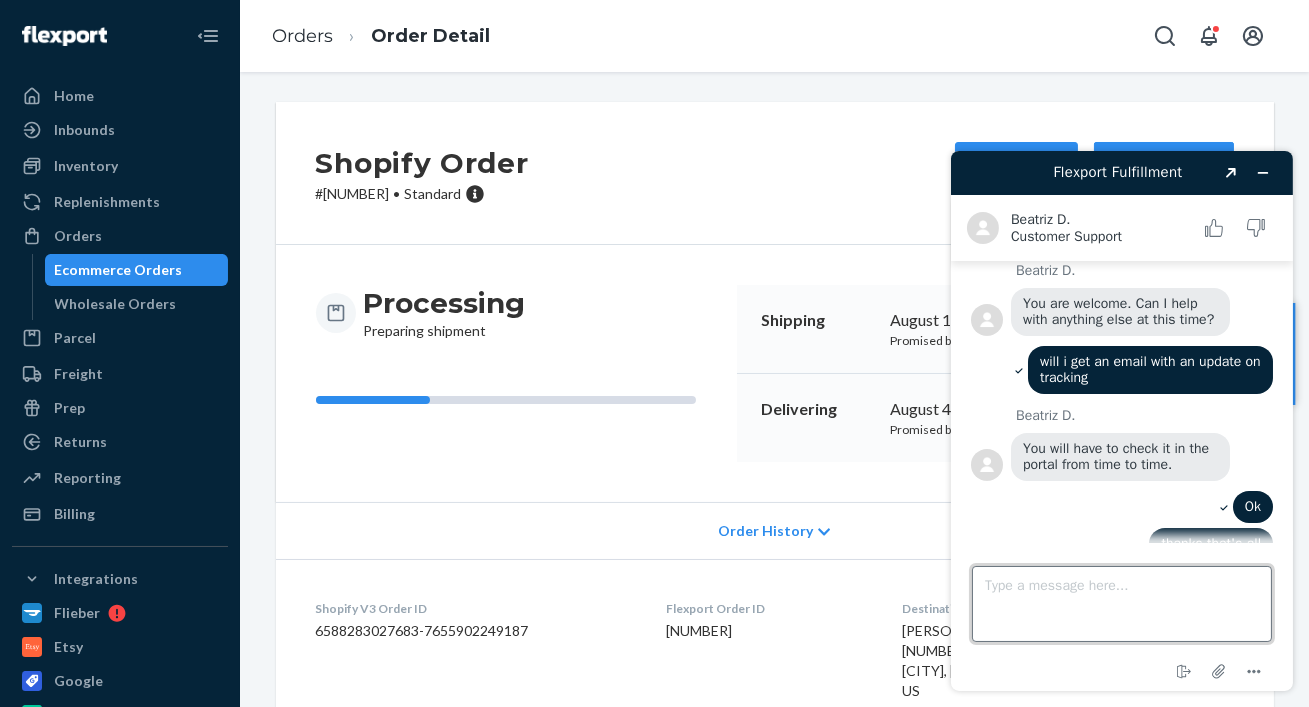 scroll, scrollTop: 1313, scrollLeft: 0, axis: vertical 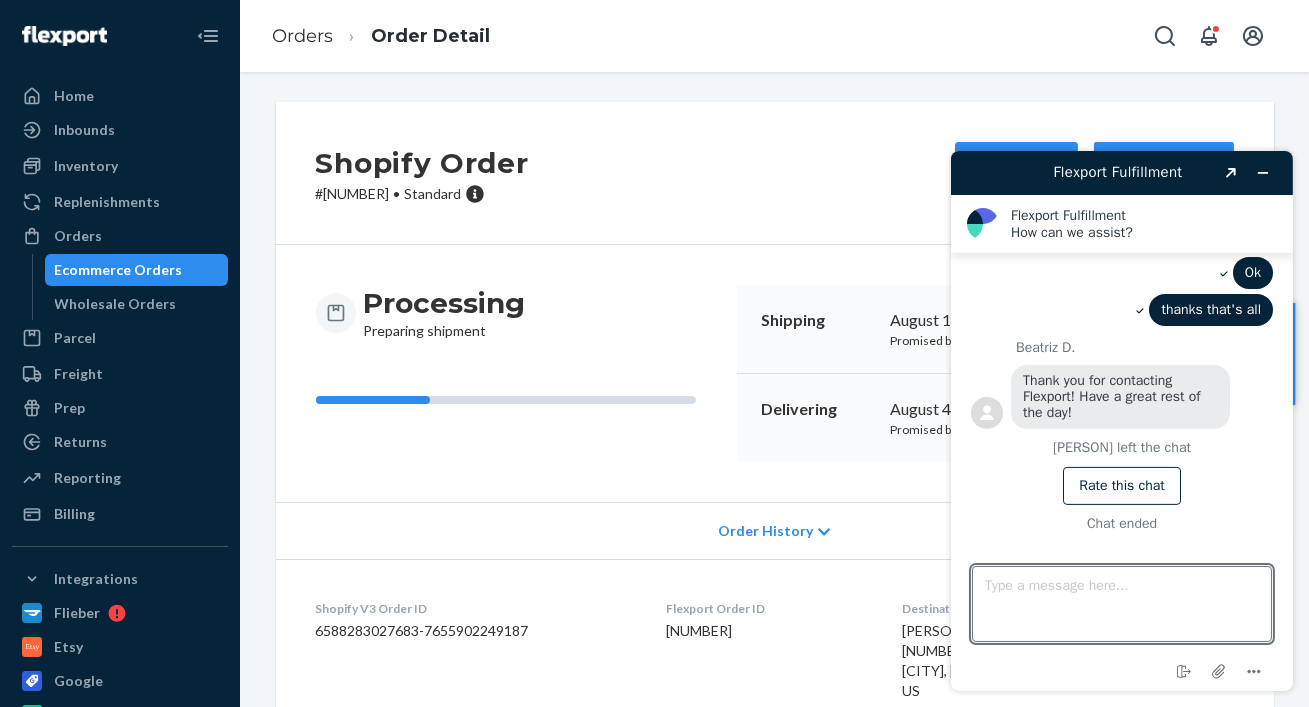 click on "Ecommerce Orders" at bounding box center (119, 270) 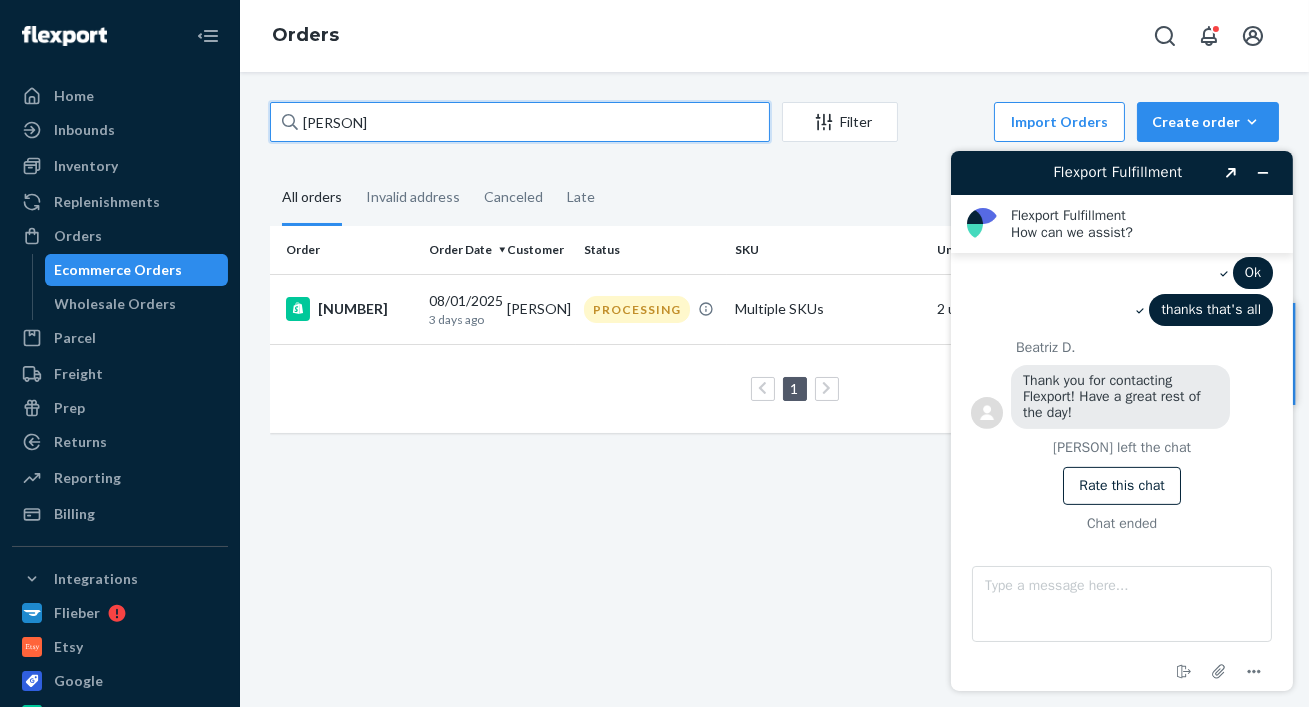 click on "[PERSON]" at bounding box center (520, 122) 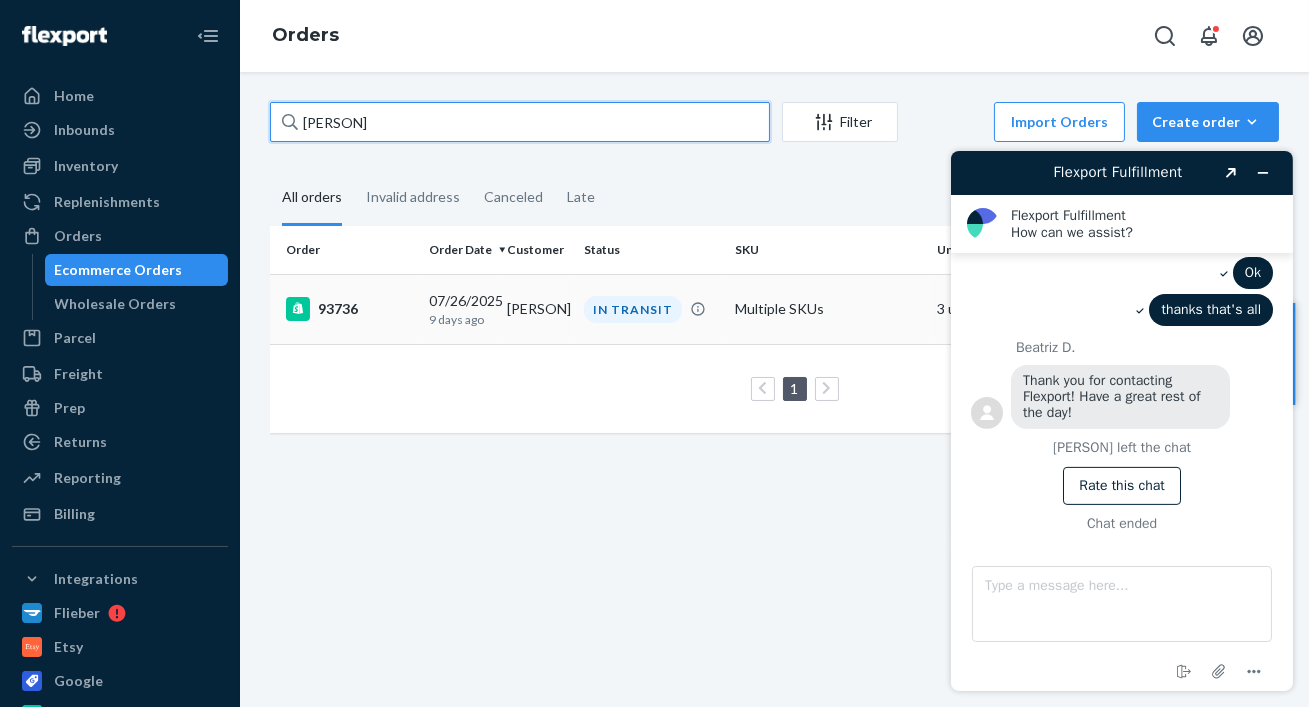 type on "[PERSON]" 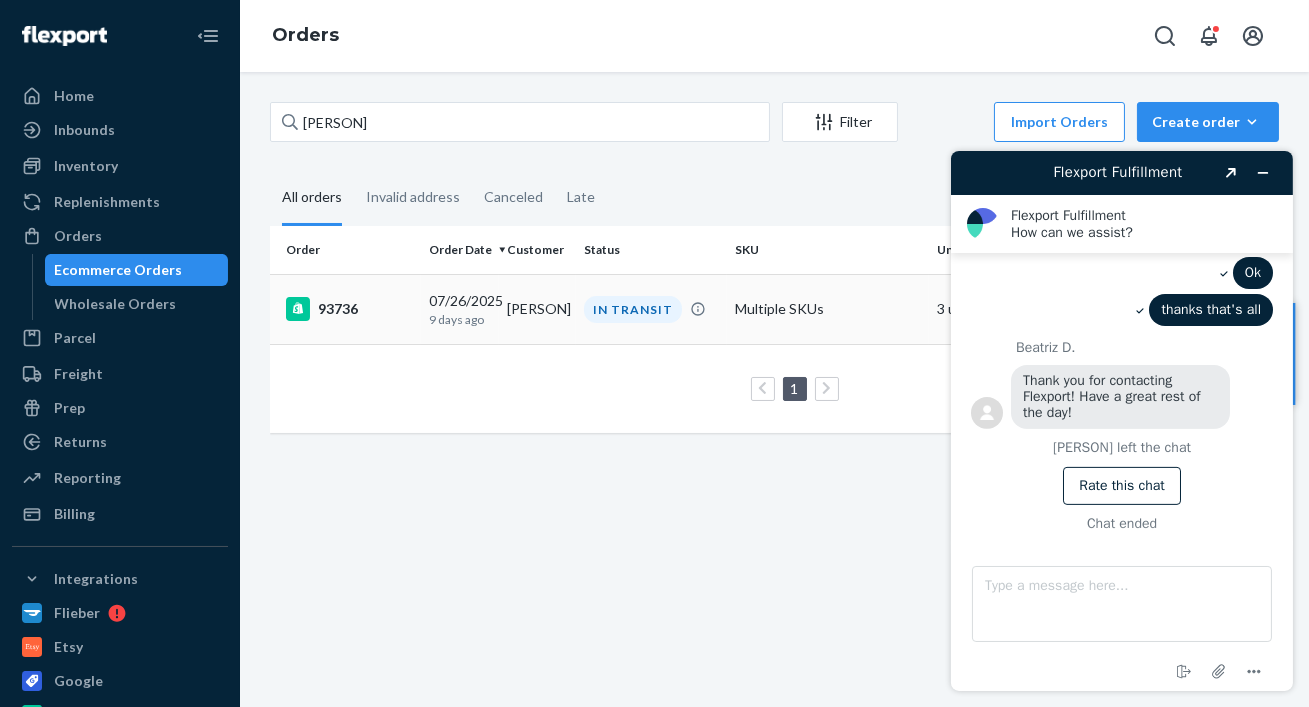 click on "[PERSON]" at bounding box center [537, 309] 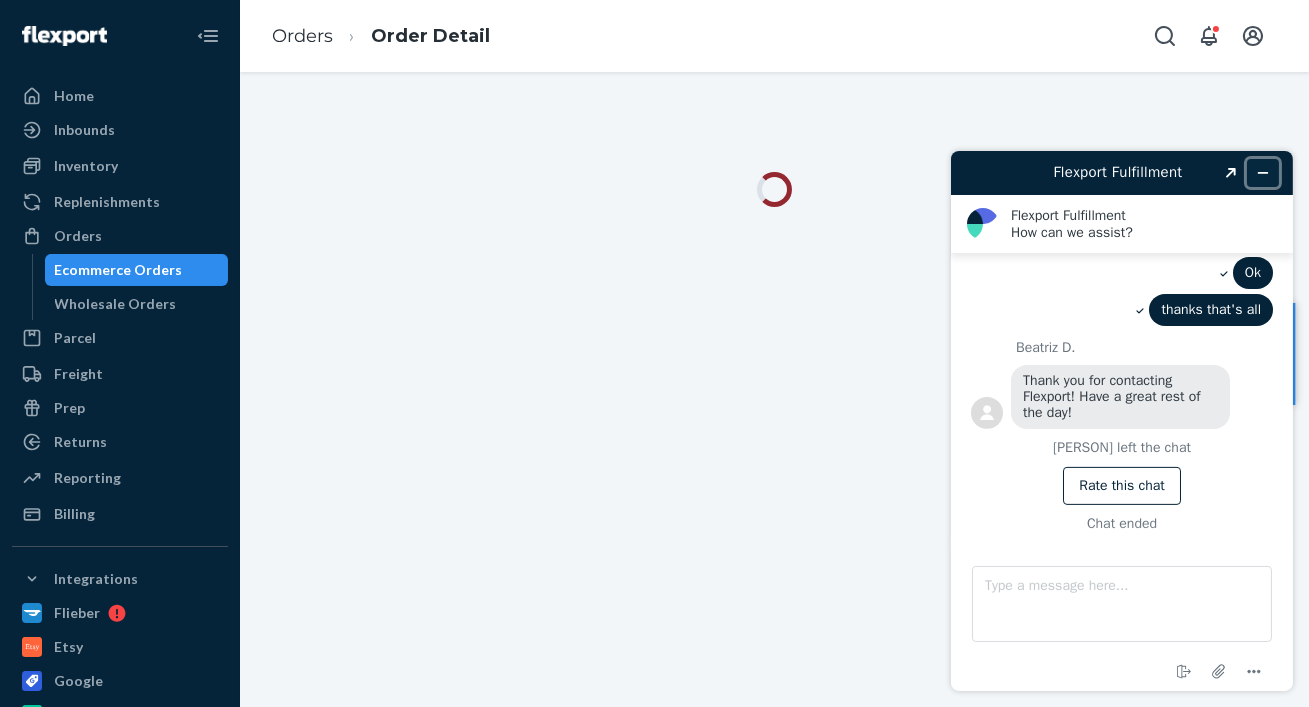 click 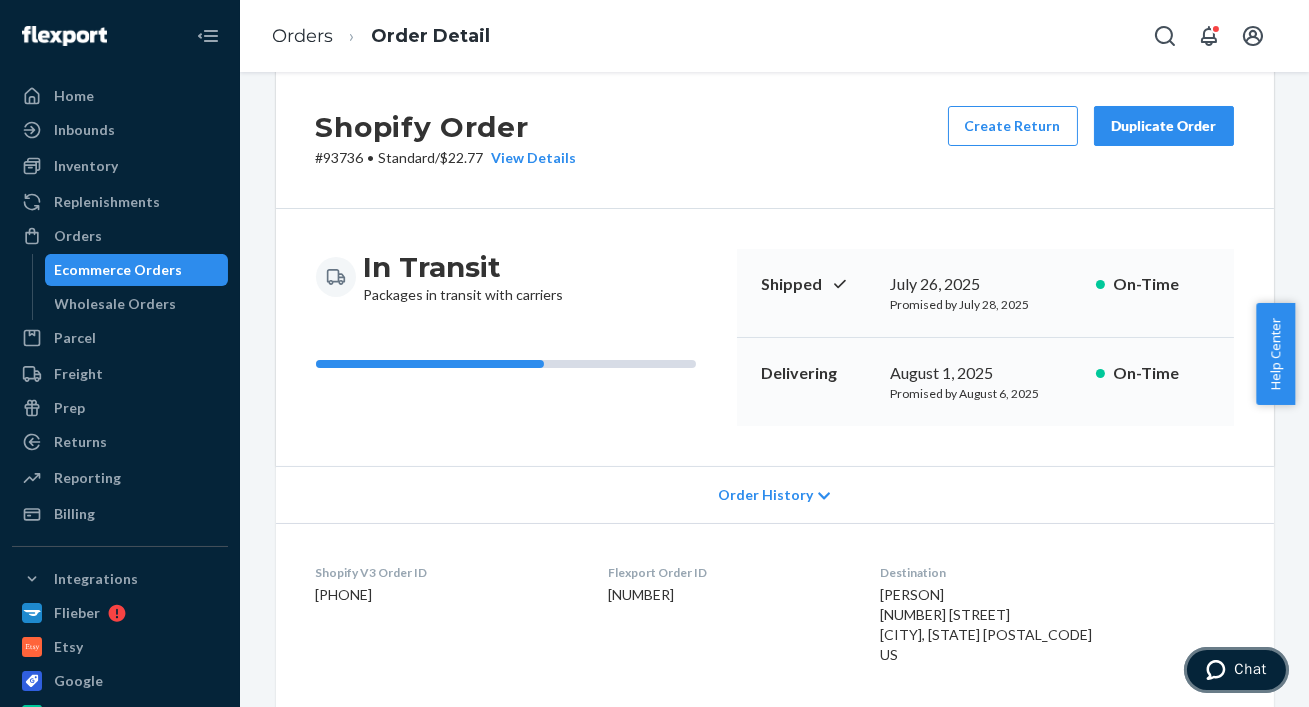 scroll, scrollTop: 0, scrollLeft: 0, axis: both 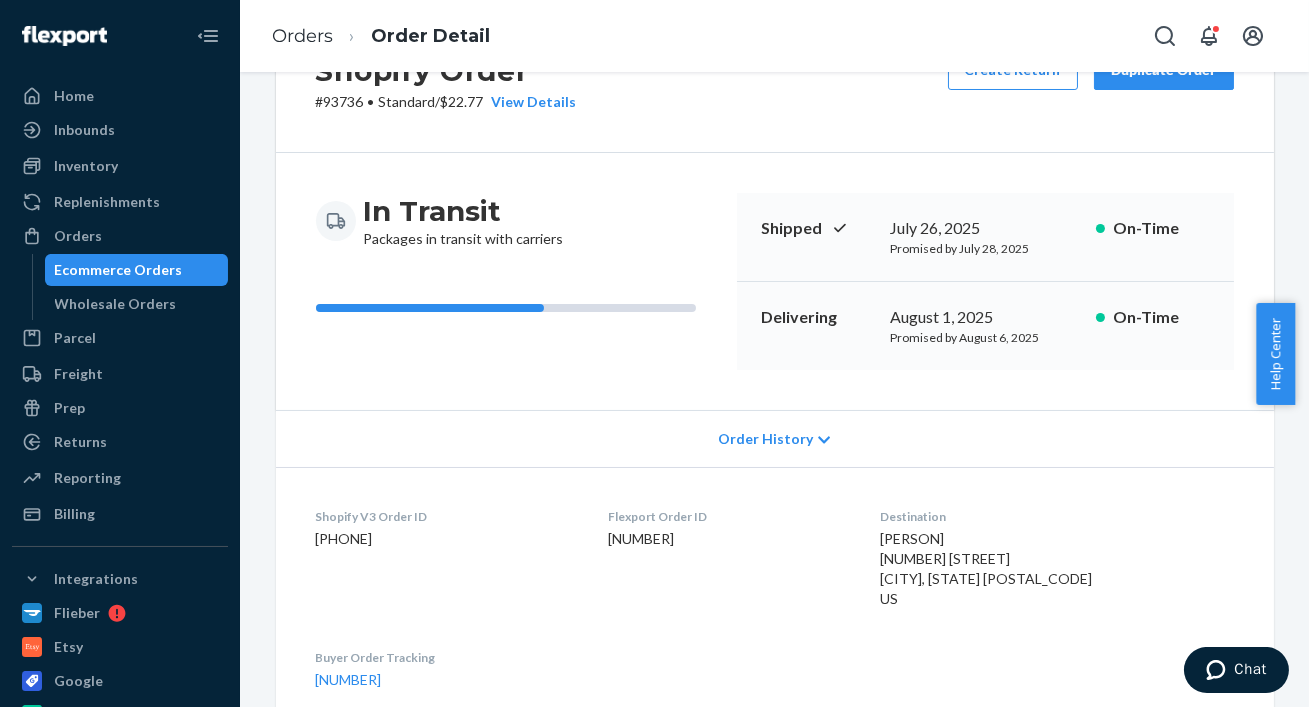 drag, startPoint x: 764, startPoint y: 538, endPoint x: 691, endPoint y: 506, distance: 79.70571 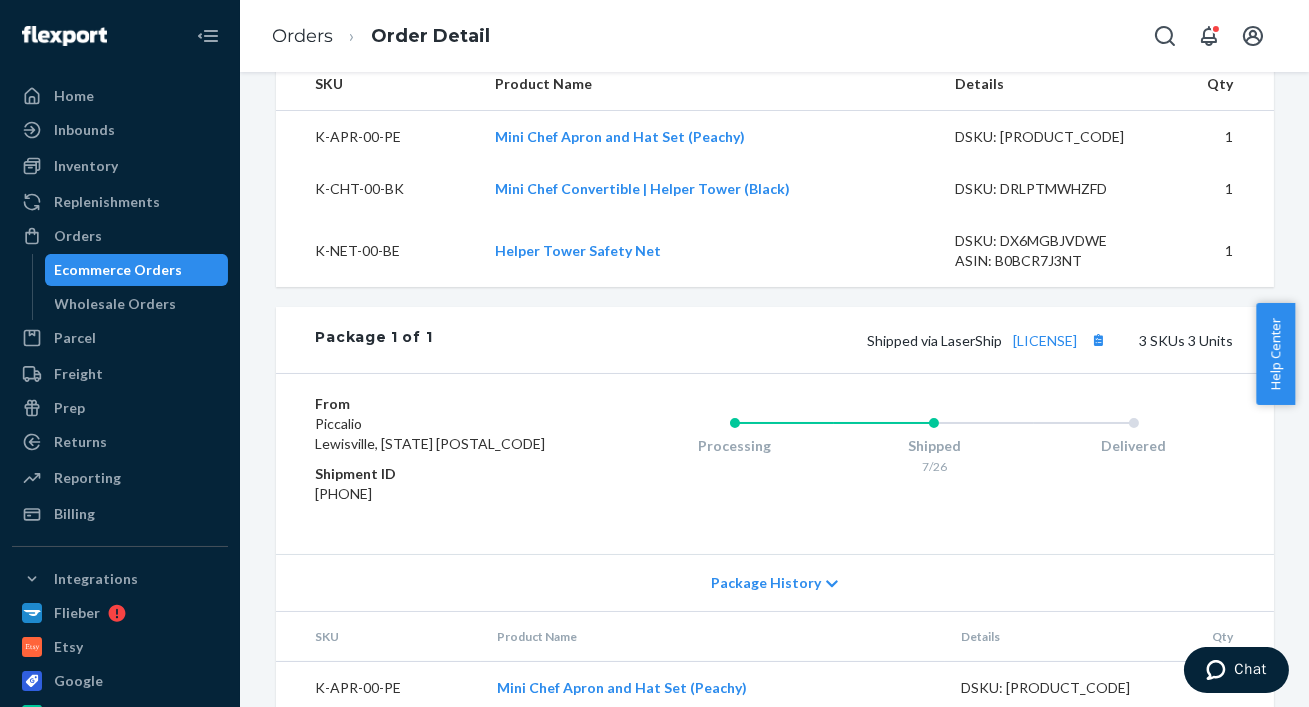 scroll, scrollTop: 920, scrollLeft: 0, axis: vertical 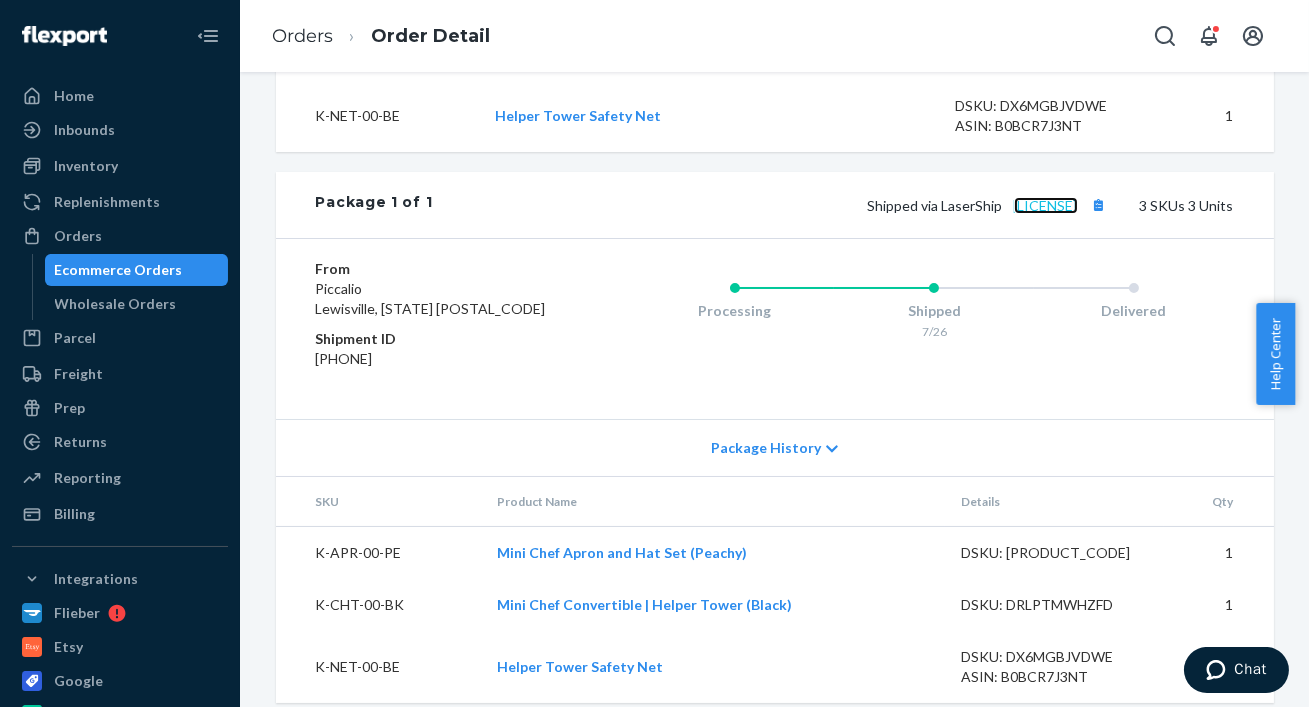 click on "[LICENSE]" at bounding box center [1046, 205] 